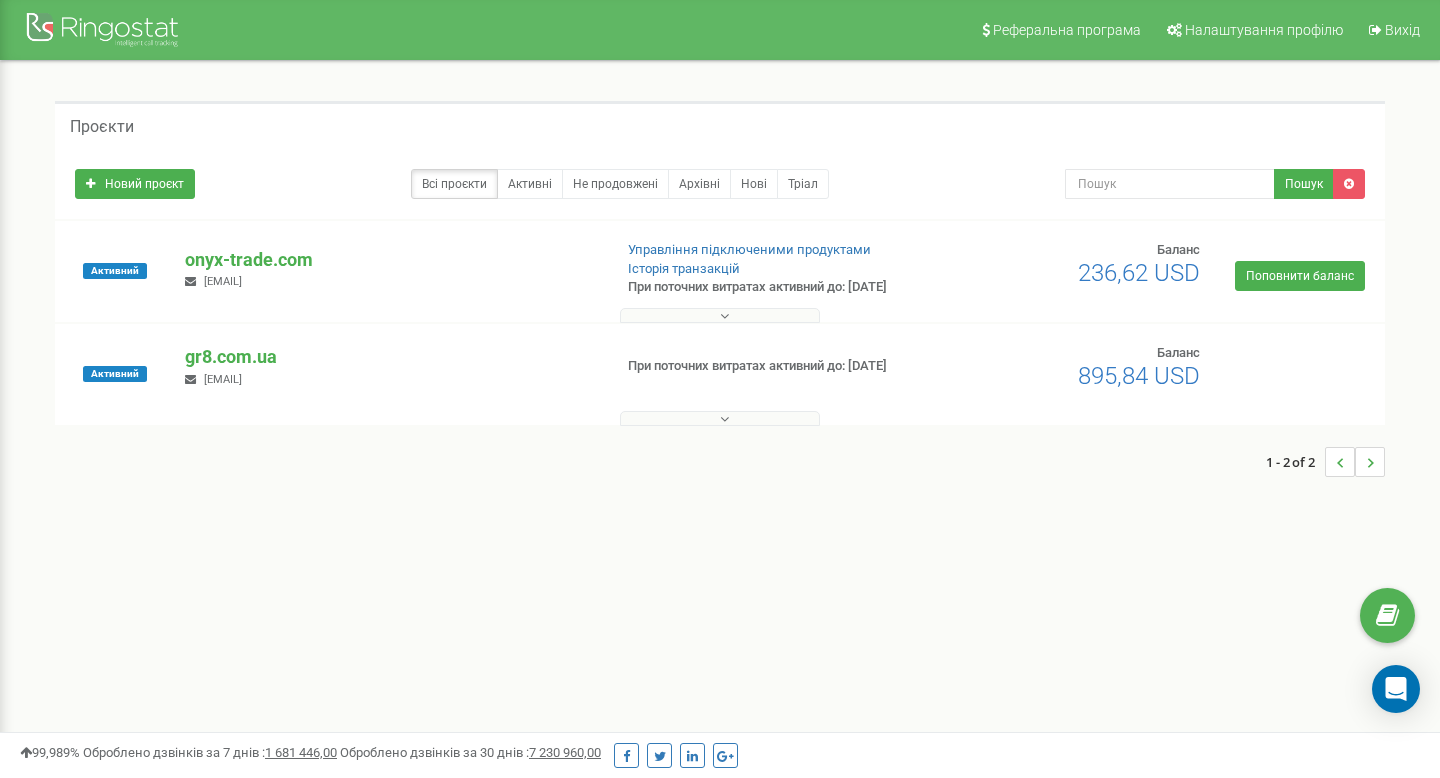 scroll, scrollTop: 0, scrollLeft: 0, axis: both 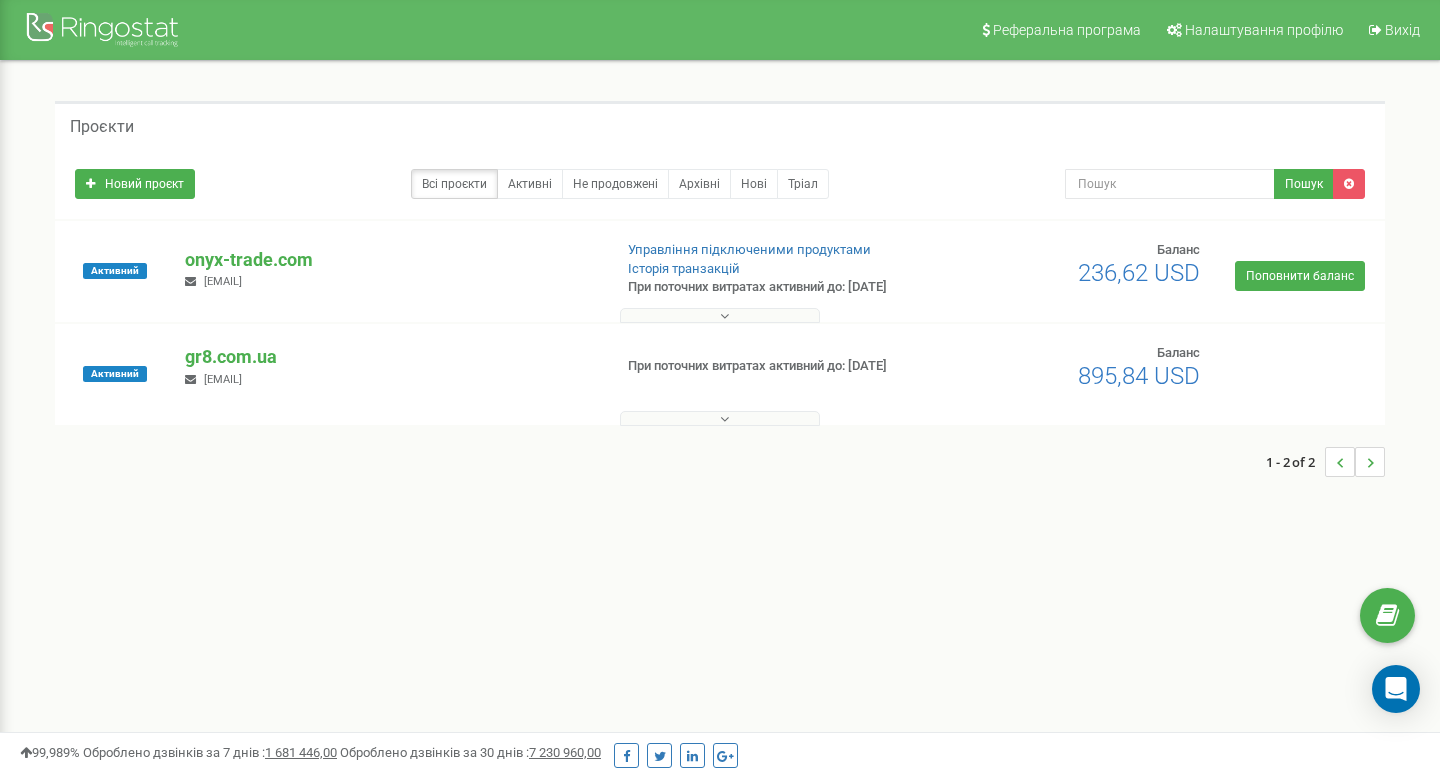 click at bounding box center [720, 315] 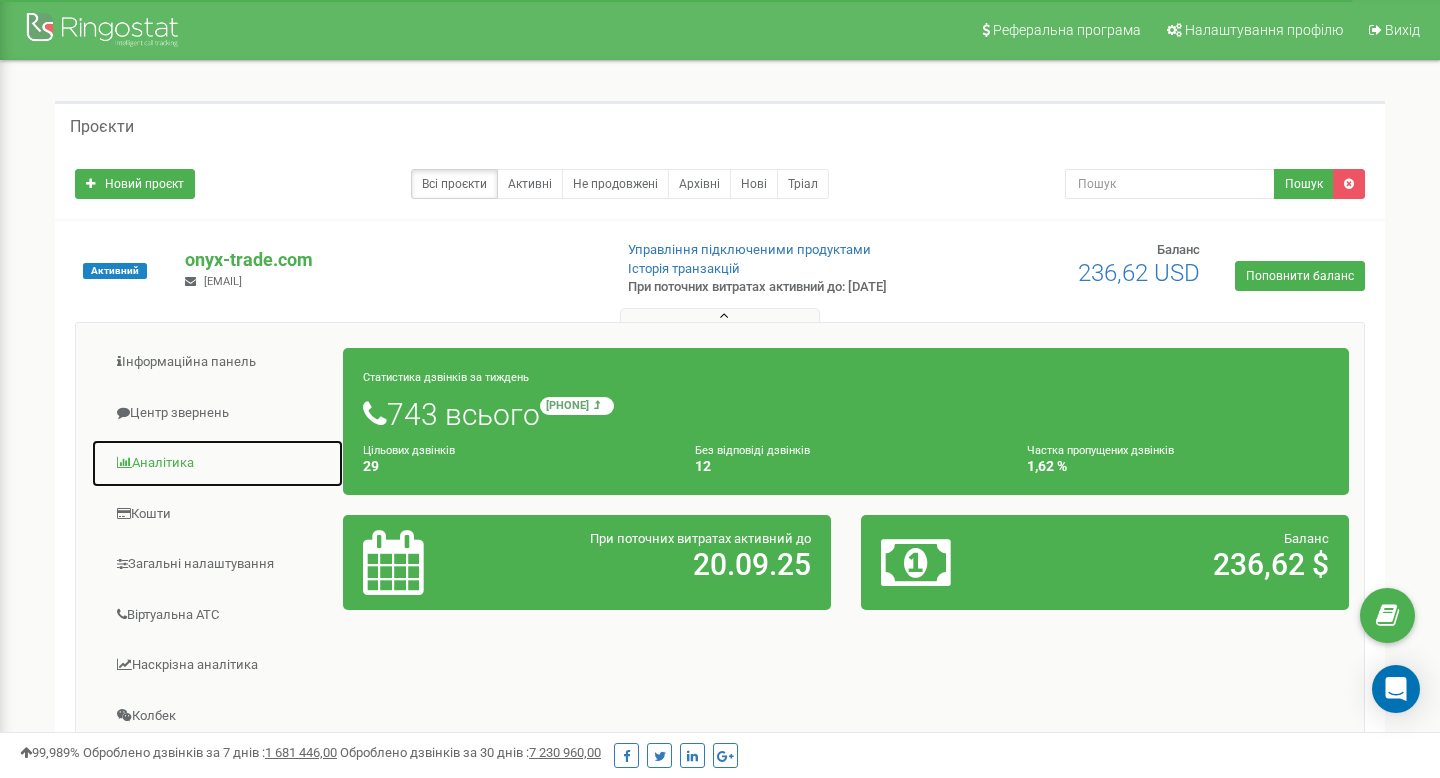click on "Аналiтика" at bounding box center (217, 463) 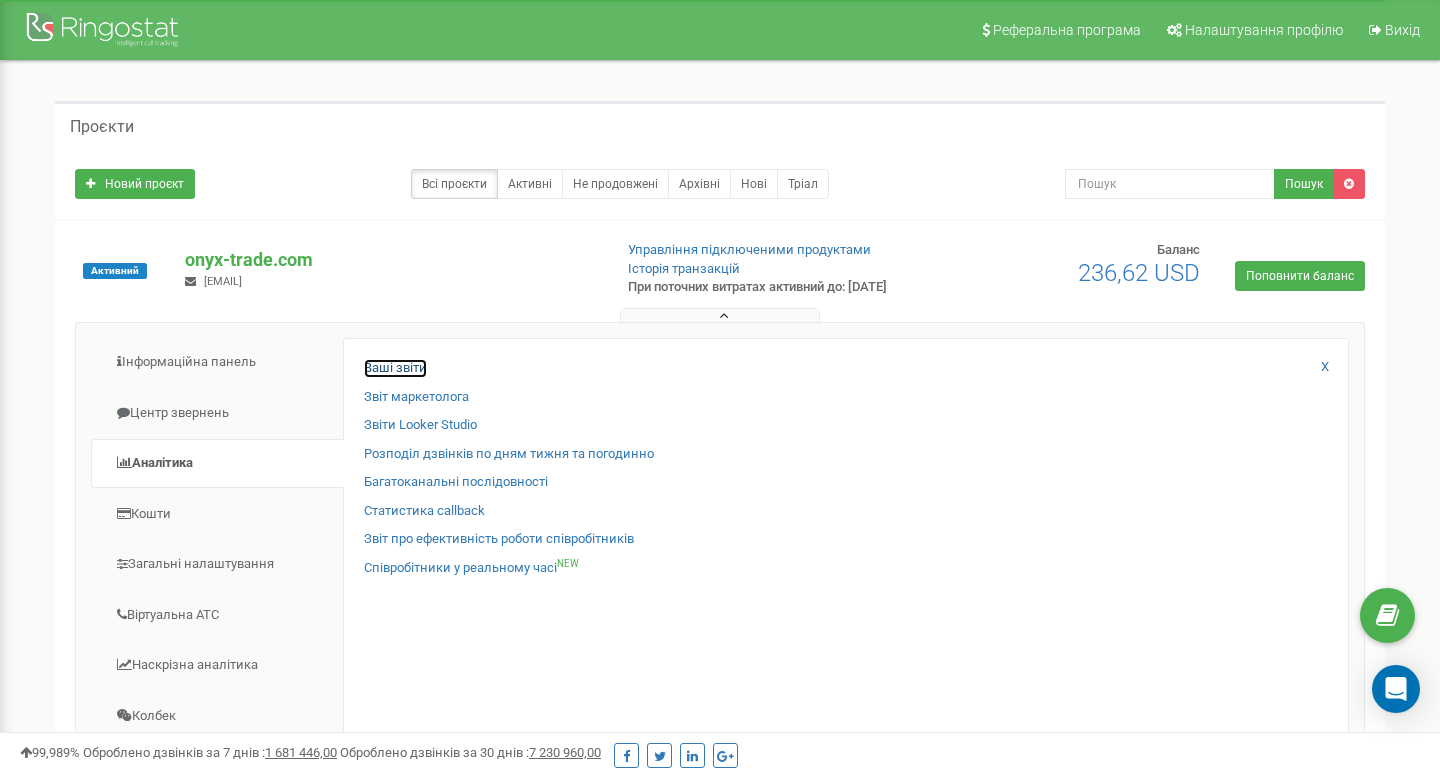 click on "Ваші звіти" at bounding box center [395, 368] 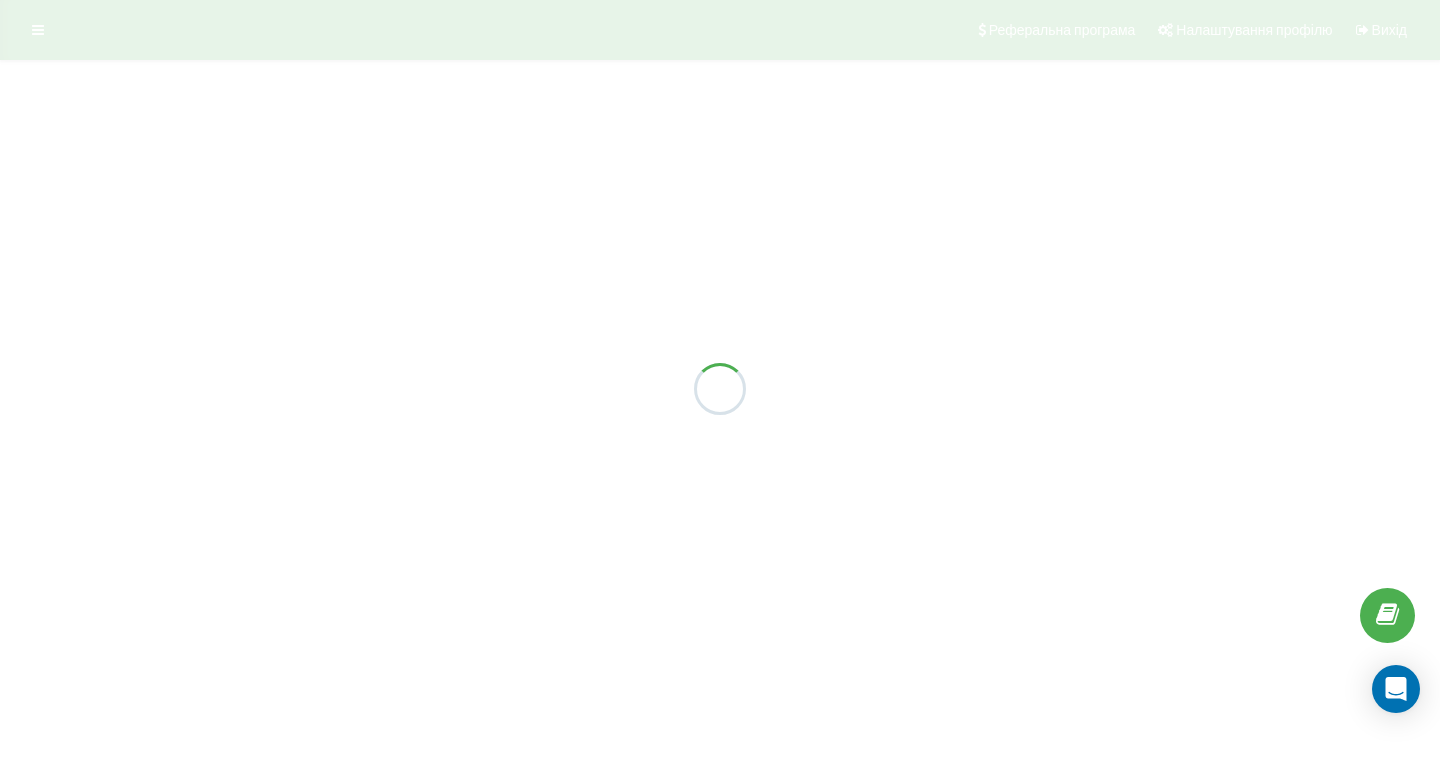 scroll, scrollTop: 0, scrollLeft: 0, axis: both 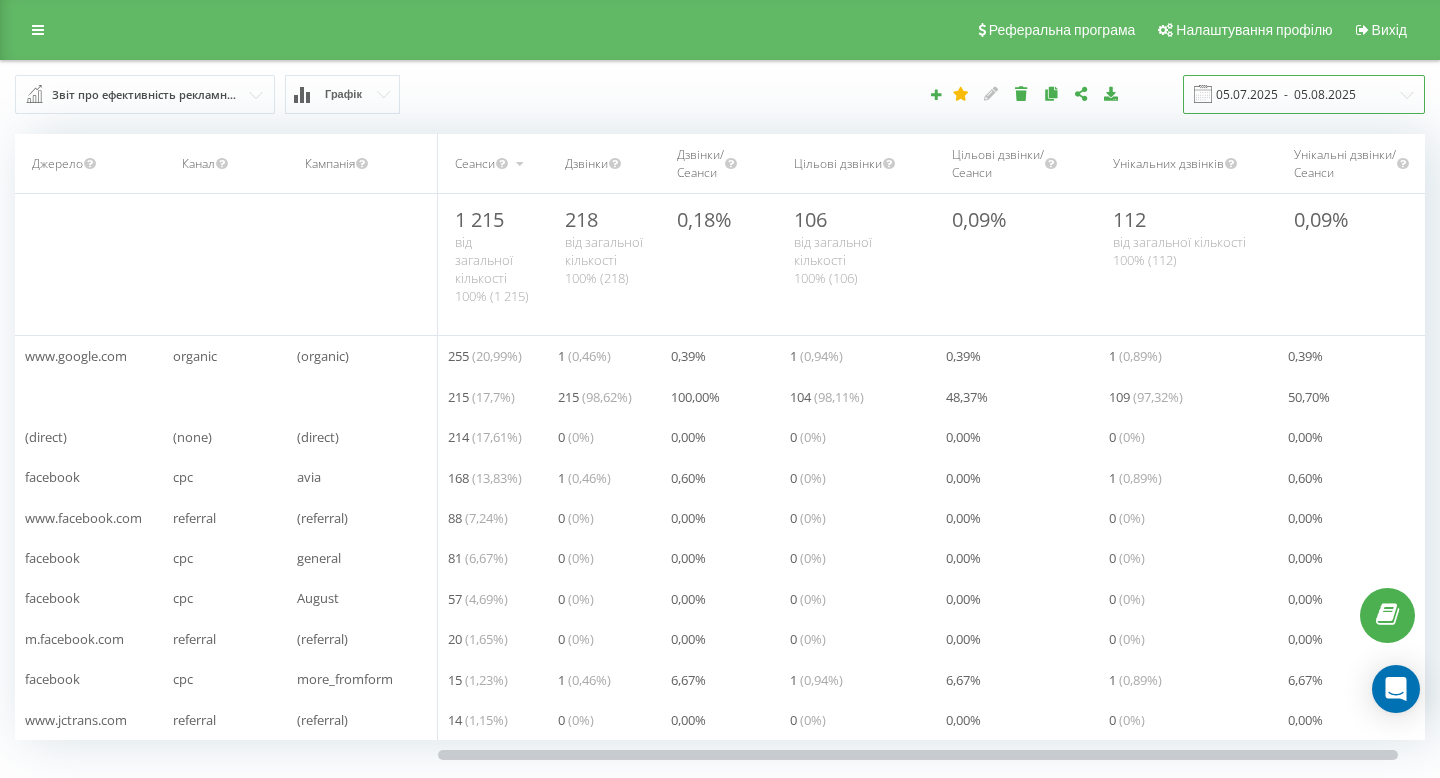 click on "05.07.2025  -  05.08.2025" at bounding box center [1304, 94] 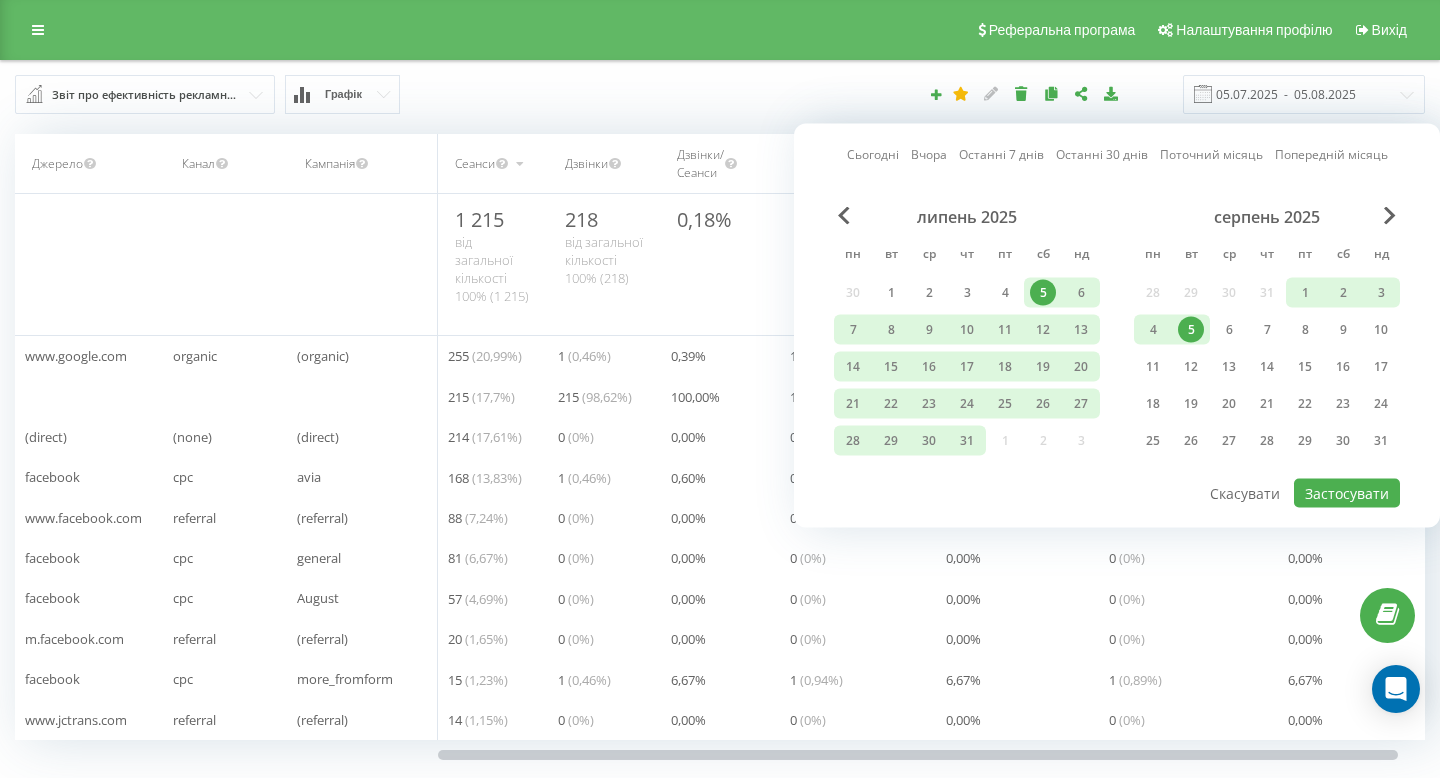 click on "5" at bounding box center (1191, 330) 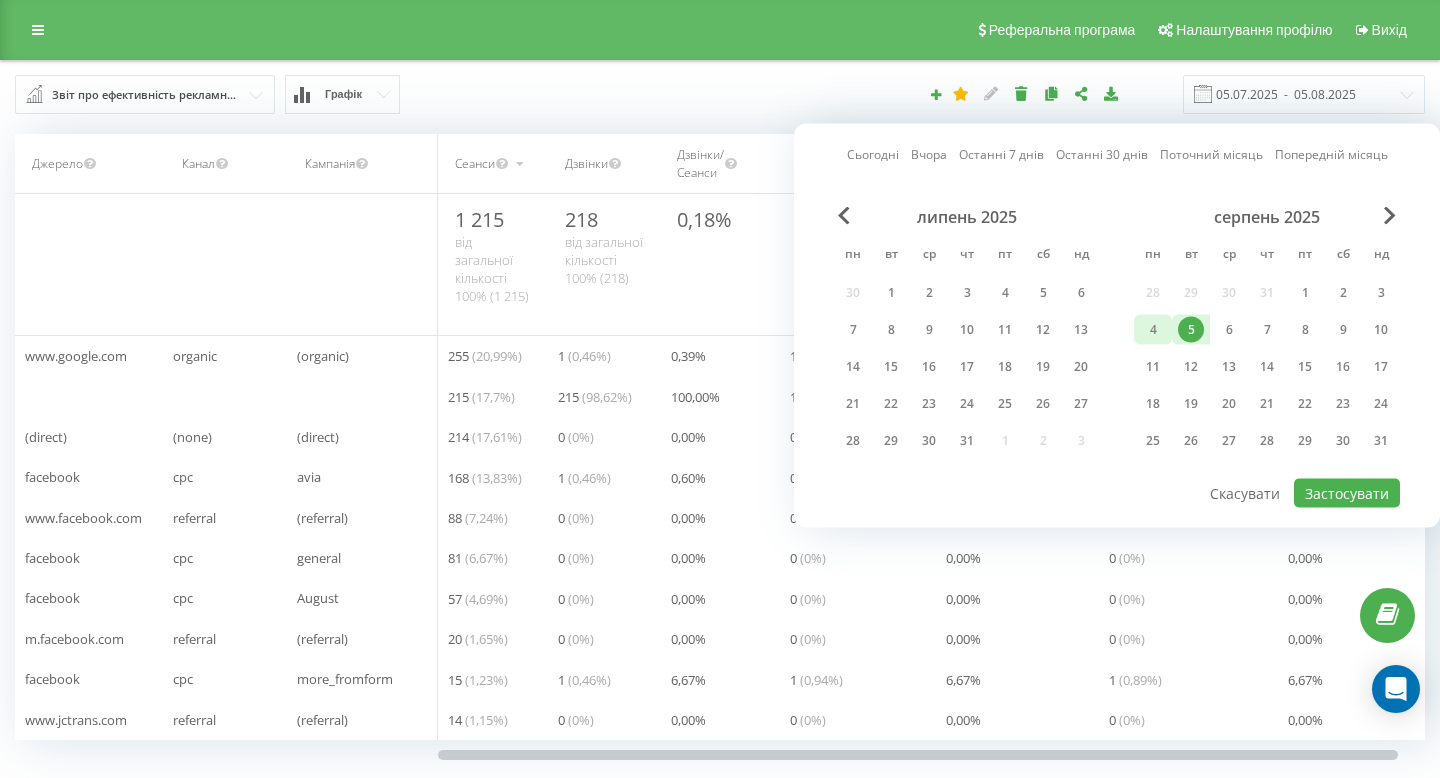 click on "4" at bounding box center (1153, 330) 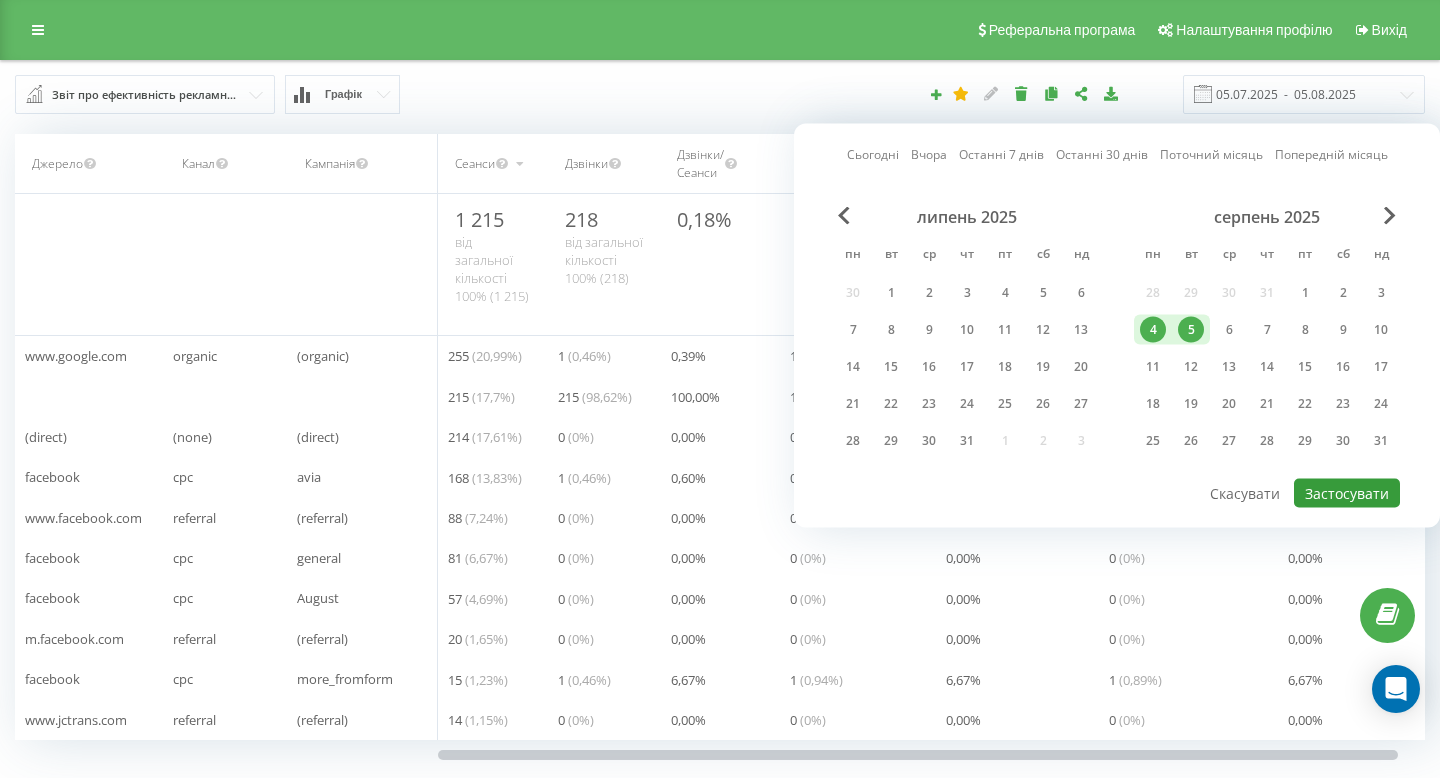 click on "Застосувати" at bounding box center (1347, 493) 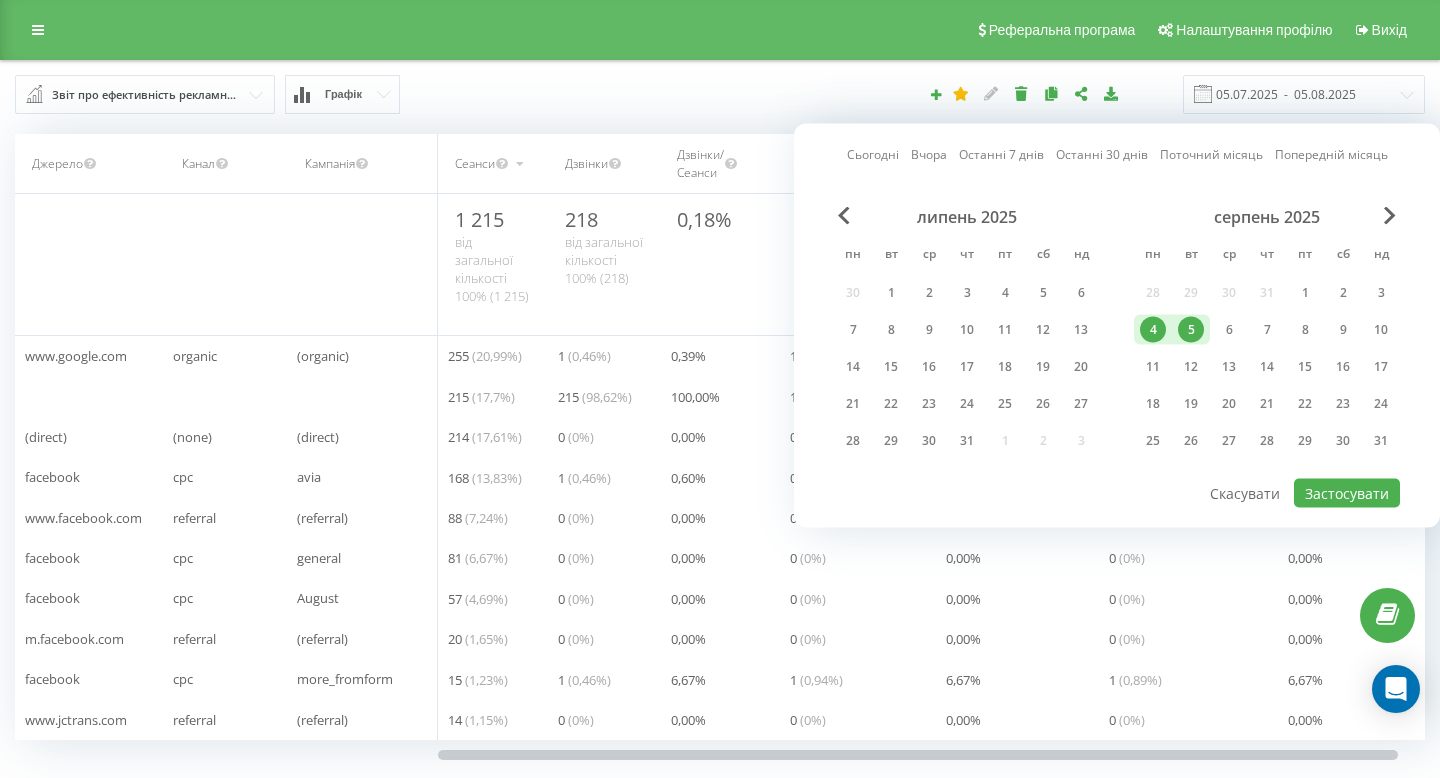 type on "04.08.2025  -  05.08.2025" 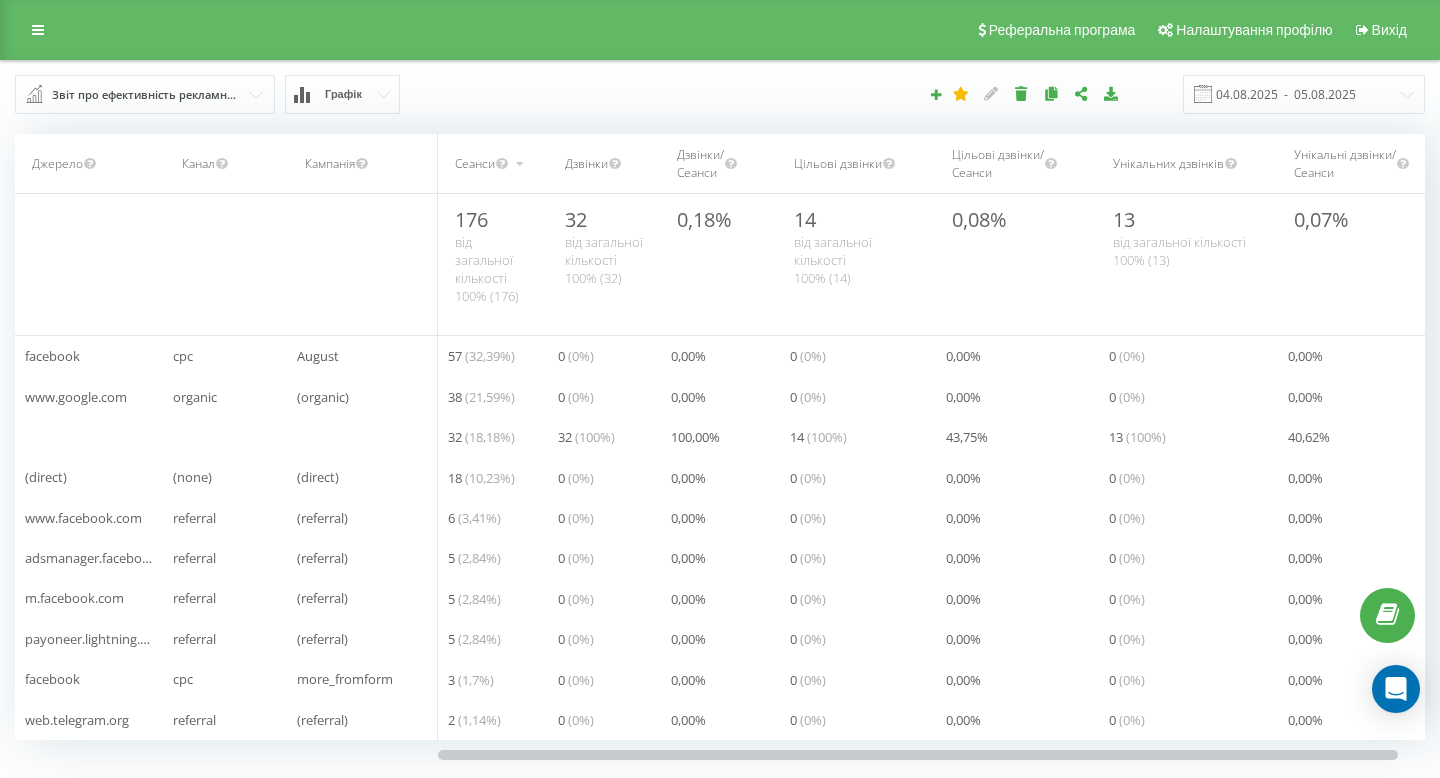 click on "Звіт про ефективність рекламних кампаній" at bounding box center [146, 95] 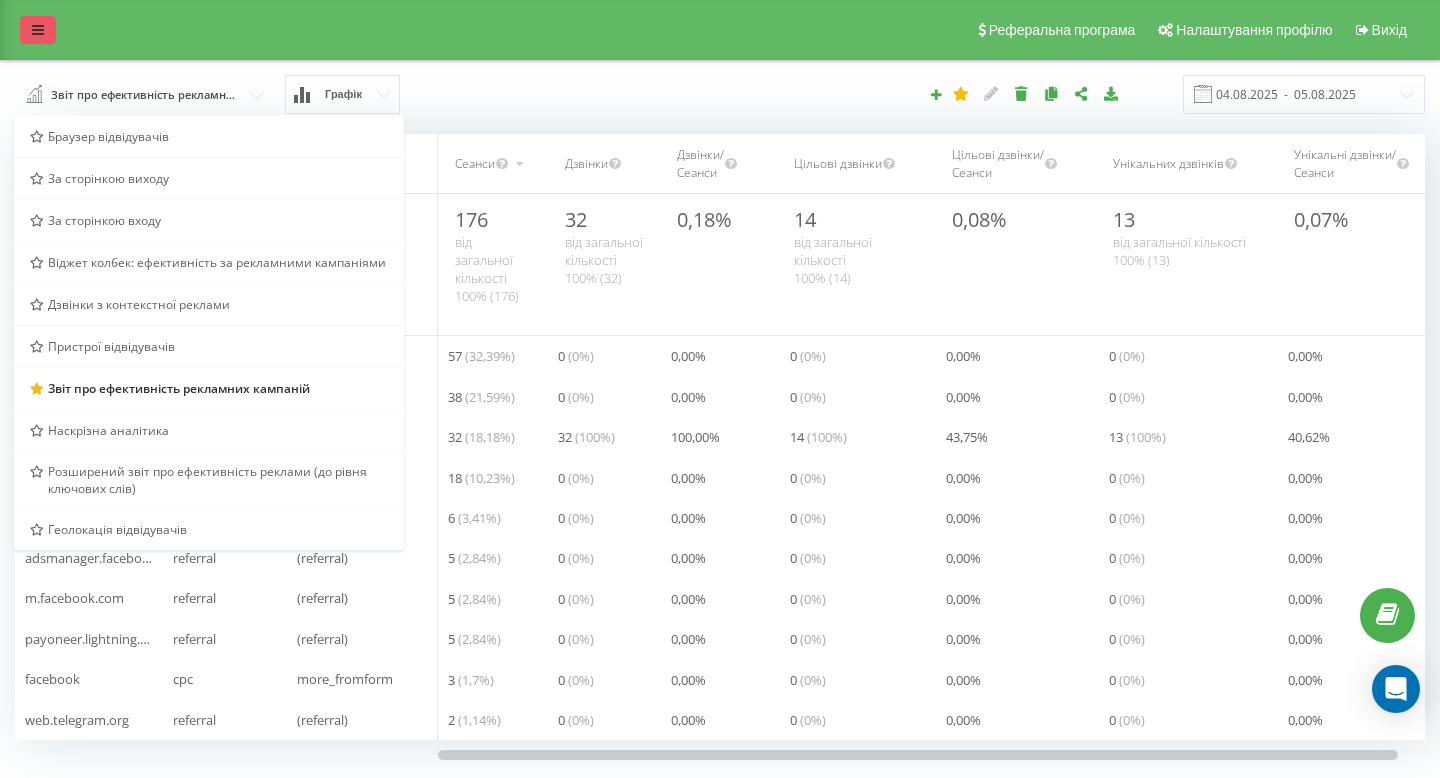 click at bounding box center (38, 30) 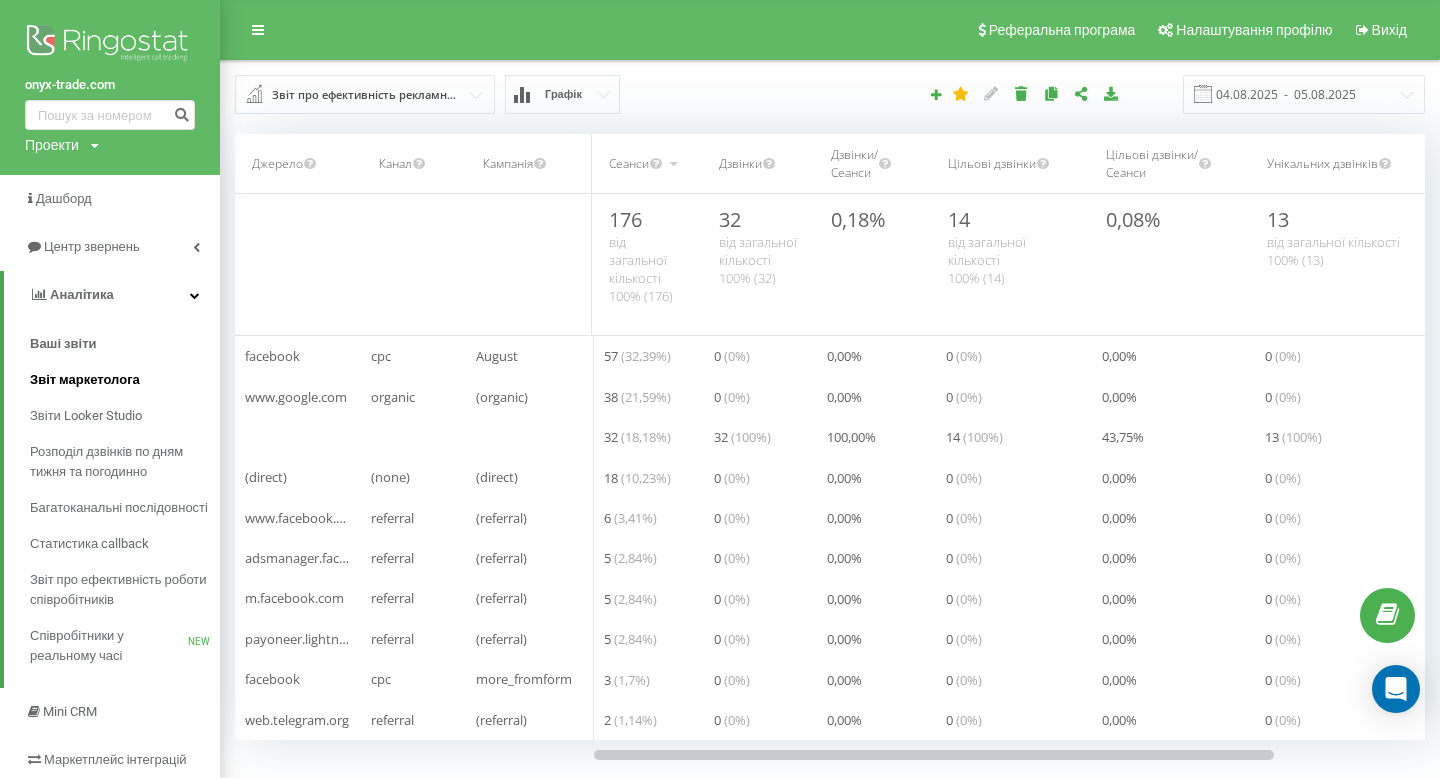 click on "Звіт маркетолога" at bounding box center [85, 380] 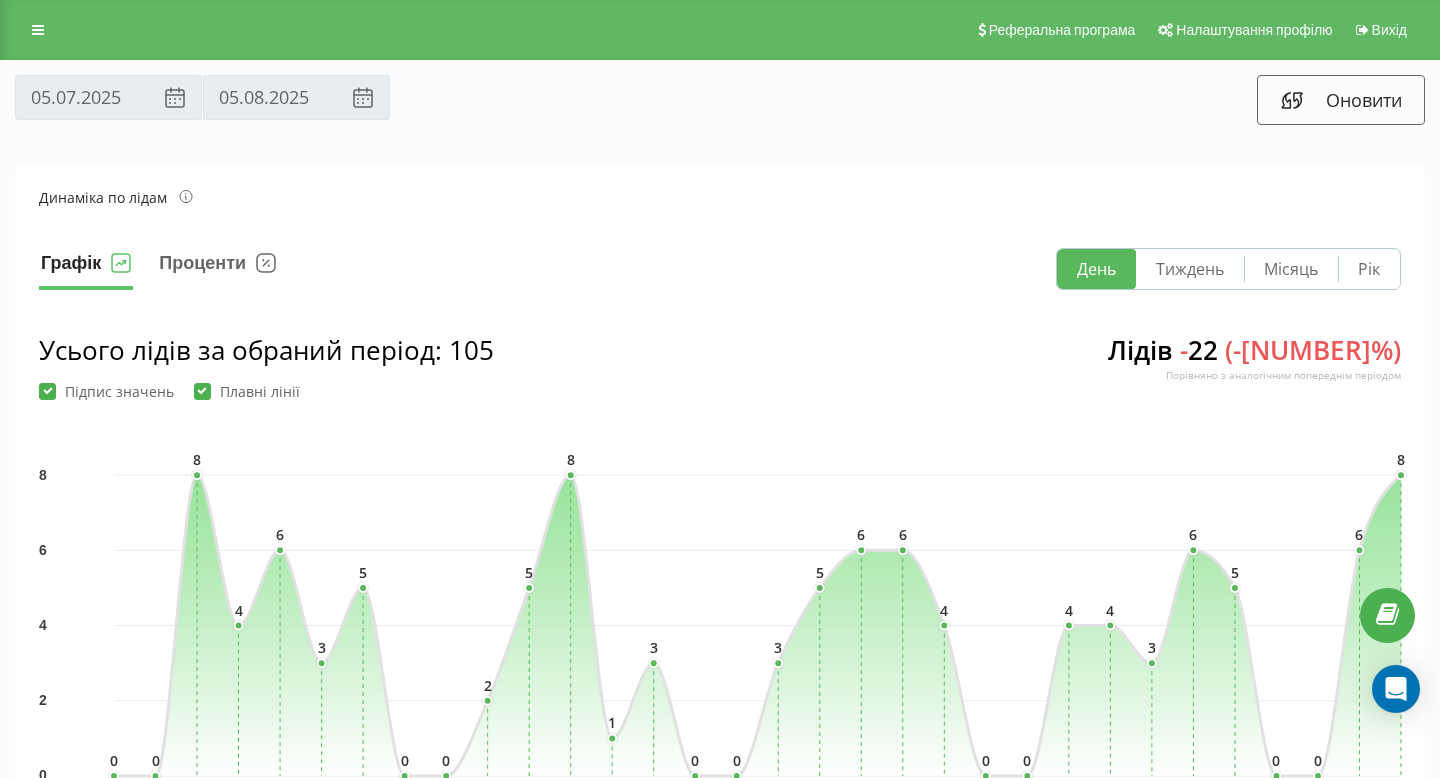 scroll, scrollTop: 0, scrollLeft: 0, axis: both 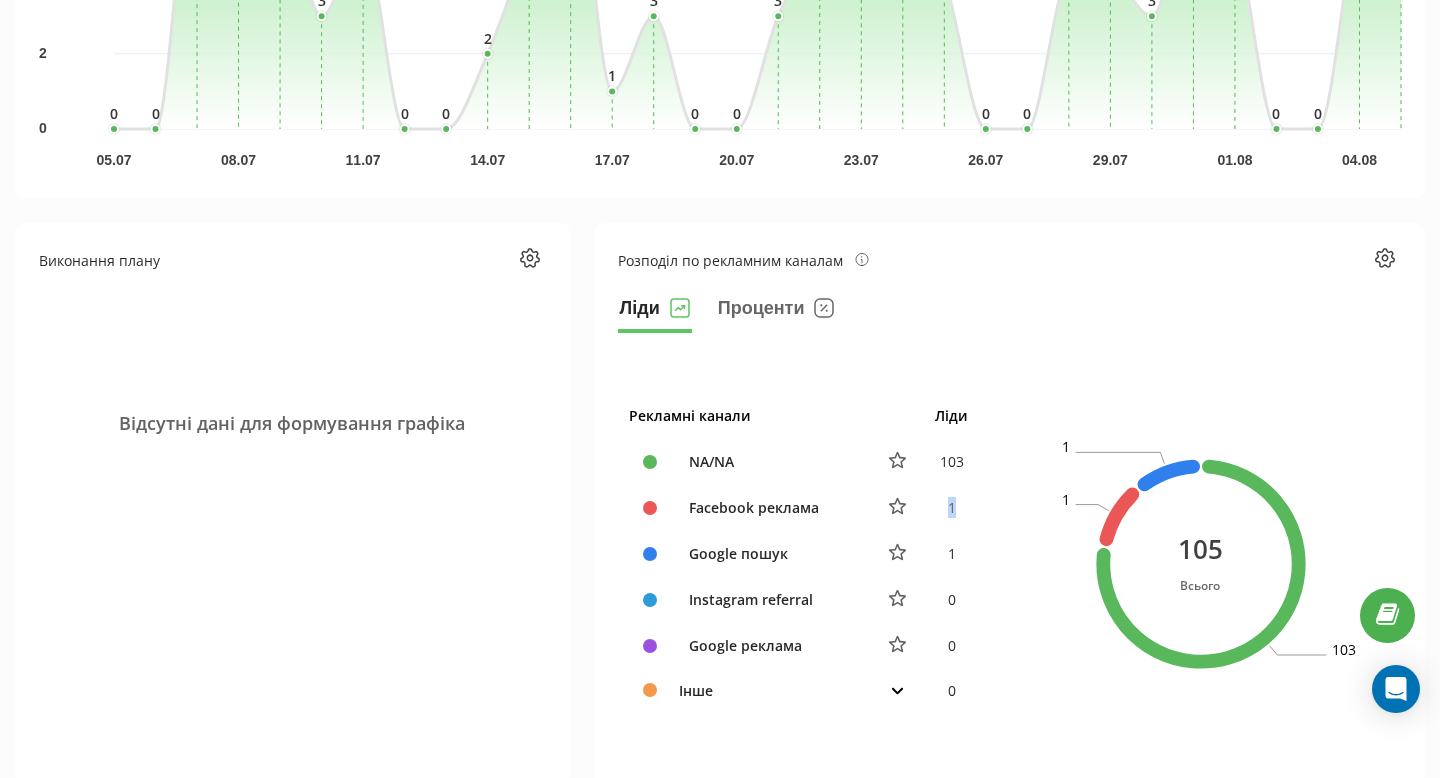 drag, startPoint x: 957, startPoint y: 506, endPoint x: 914, endPoint y: 506, distance: 43 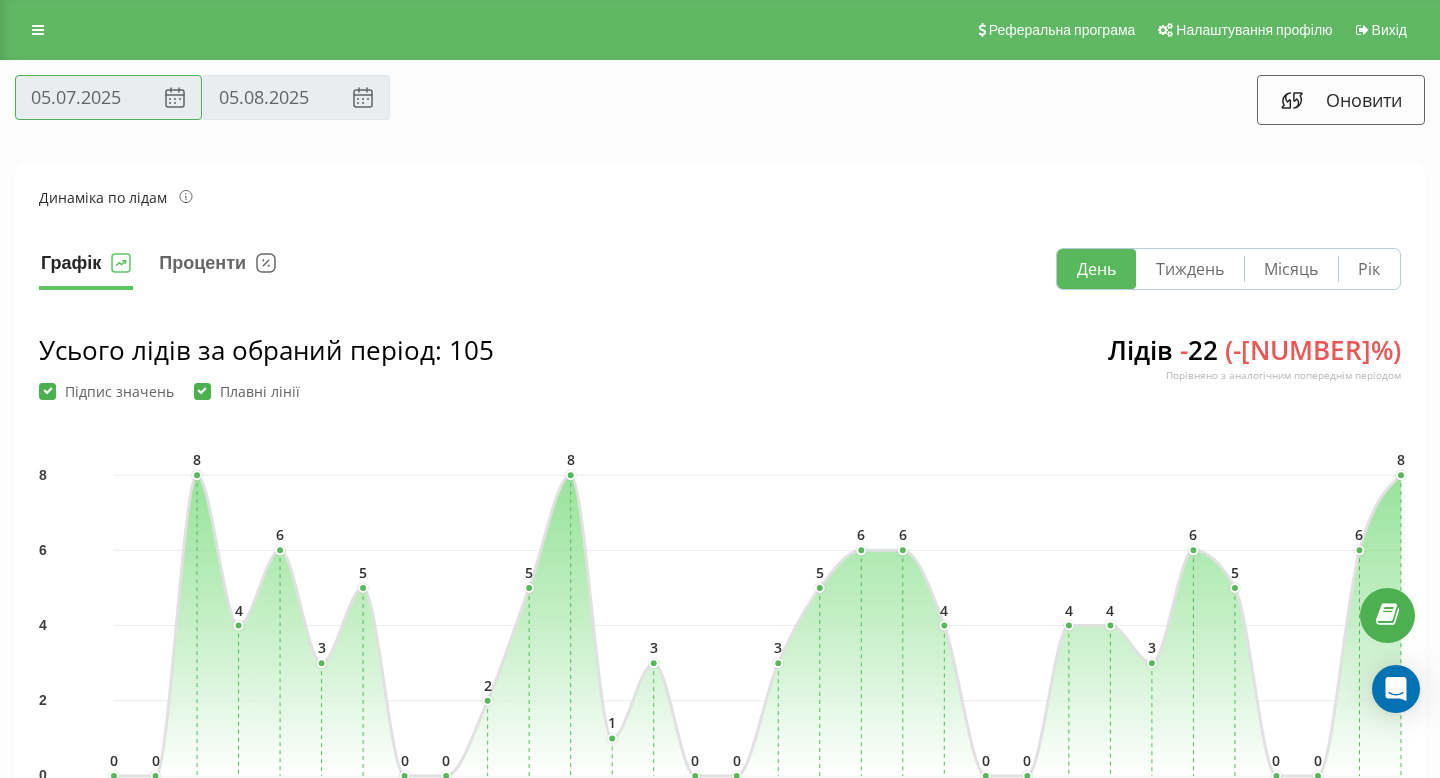 click on "05.07.2025" at bounding box center (108, 97) 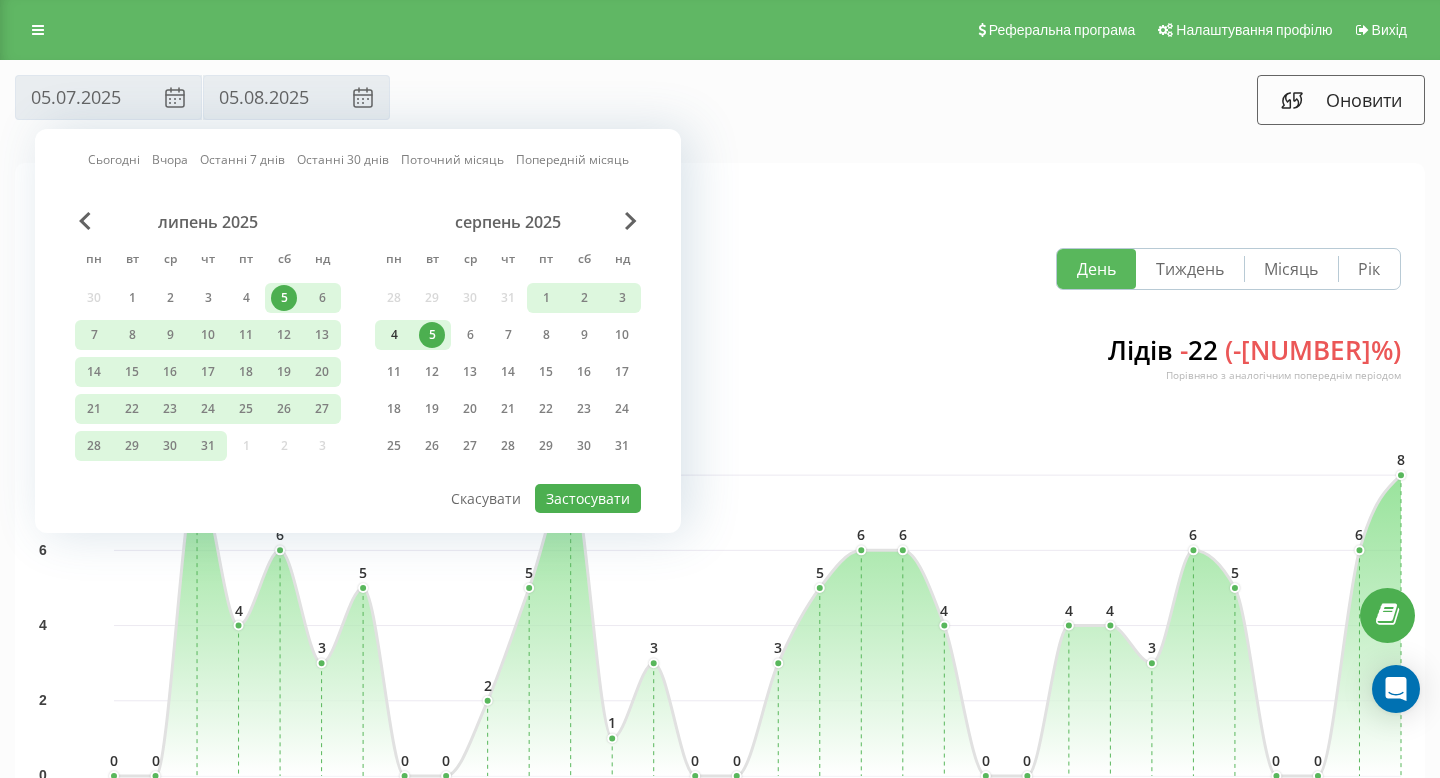 click on "4" at bounding box center (394, 335) 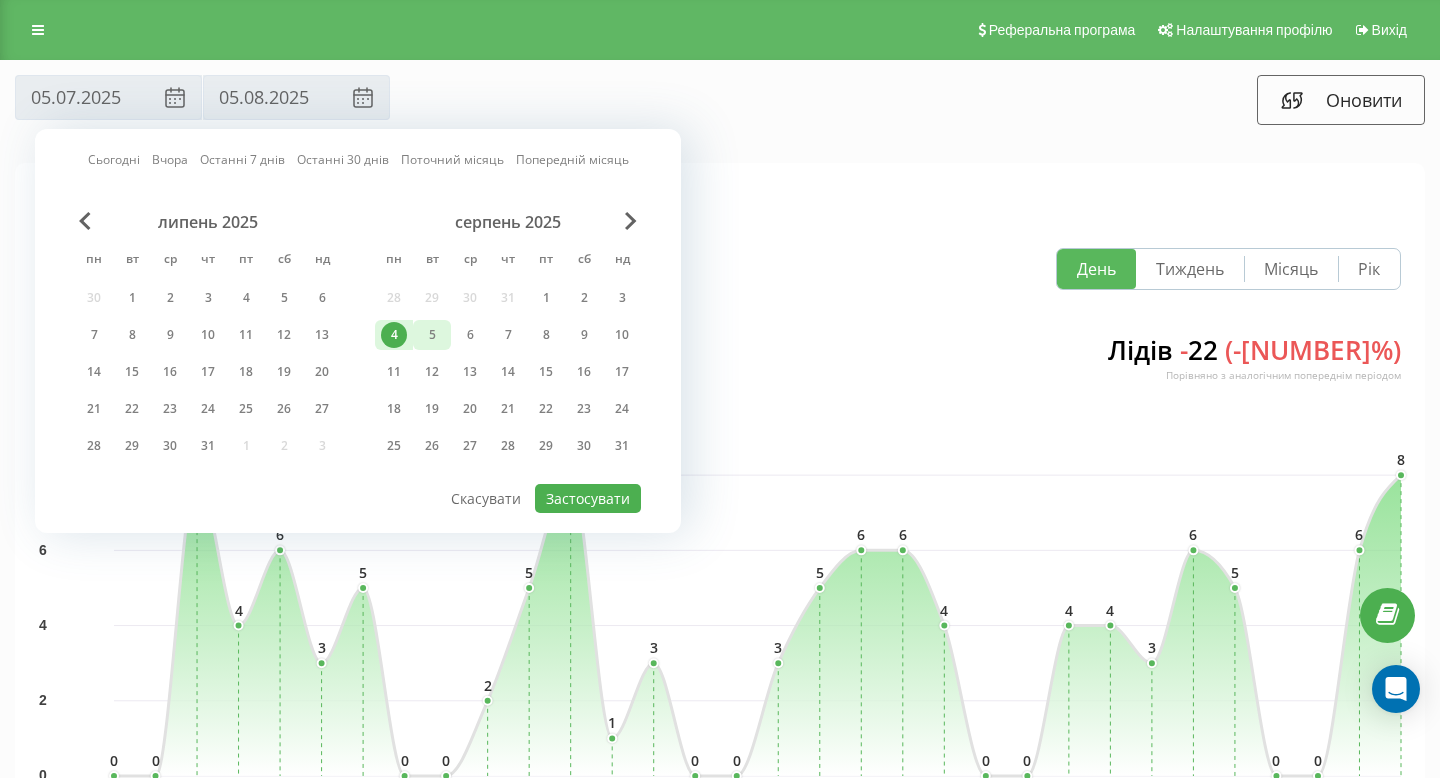 click on "5" at bounding box center (432, 335) 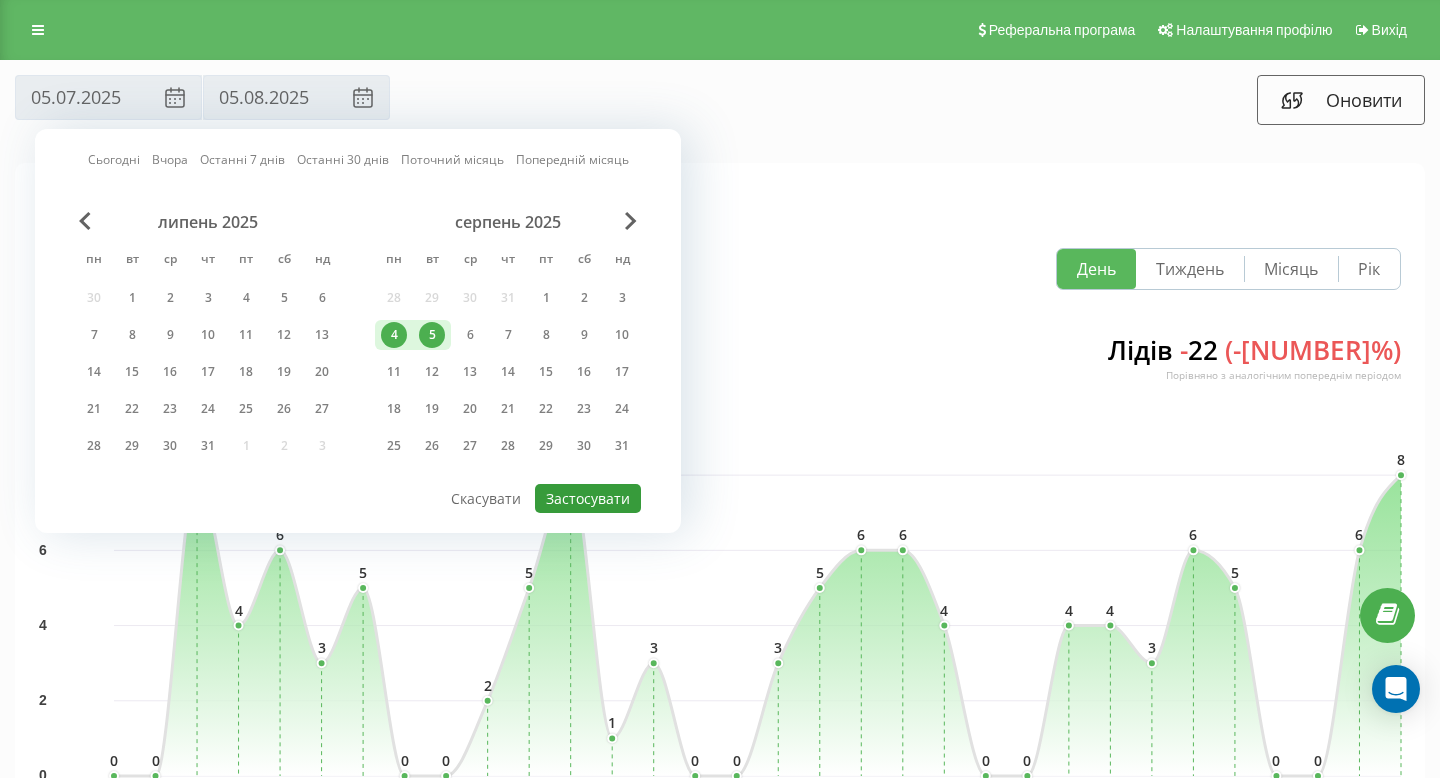 click on "Застосувати" at bounding box center (588, 498) 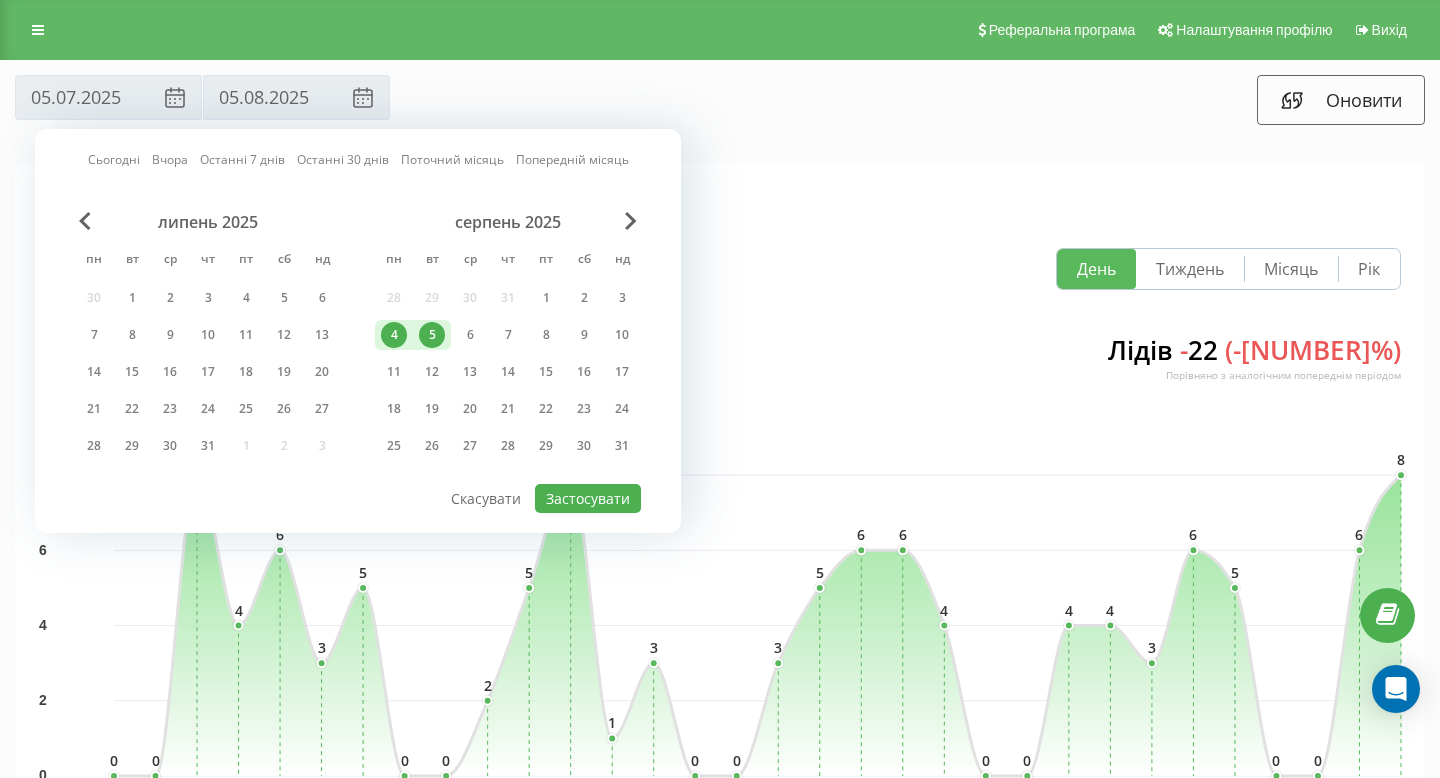 type on "04.08.2025" 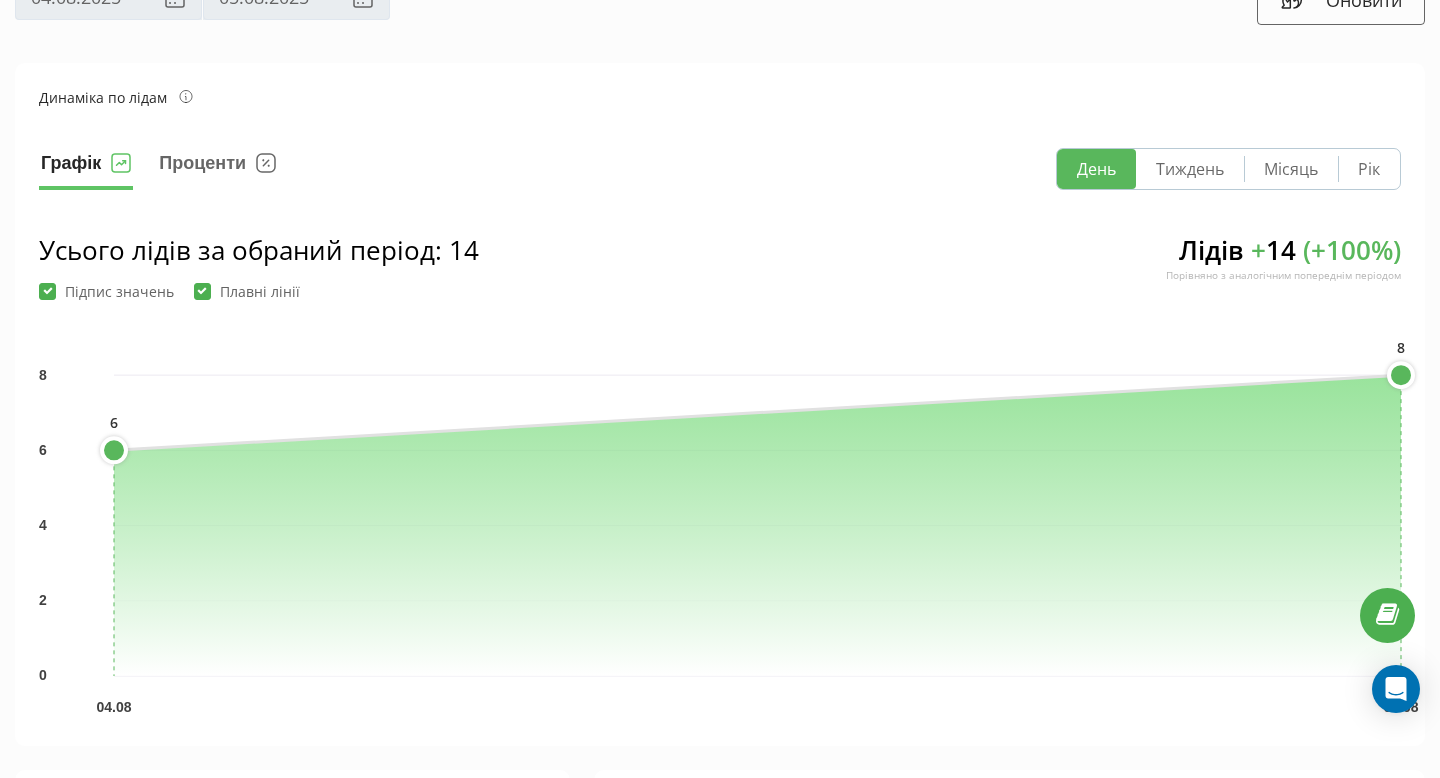 scroll, scrollTop: 0, scrollLeft: 0, axis: both 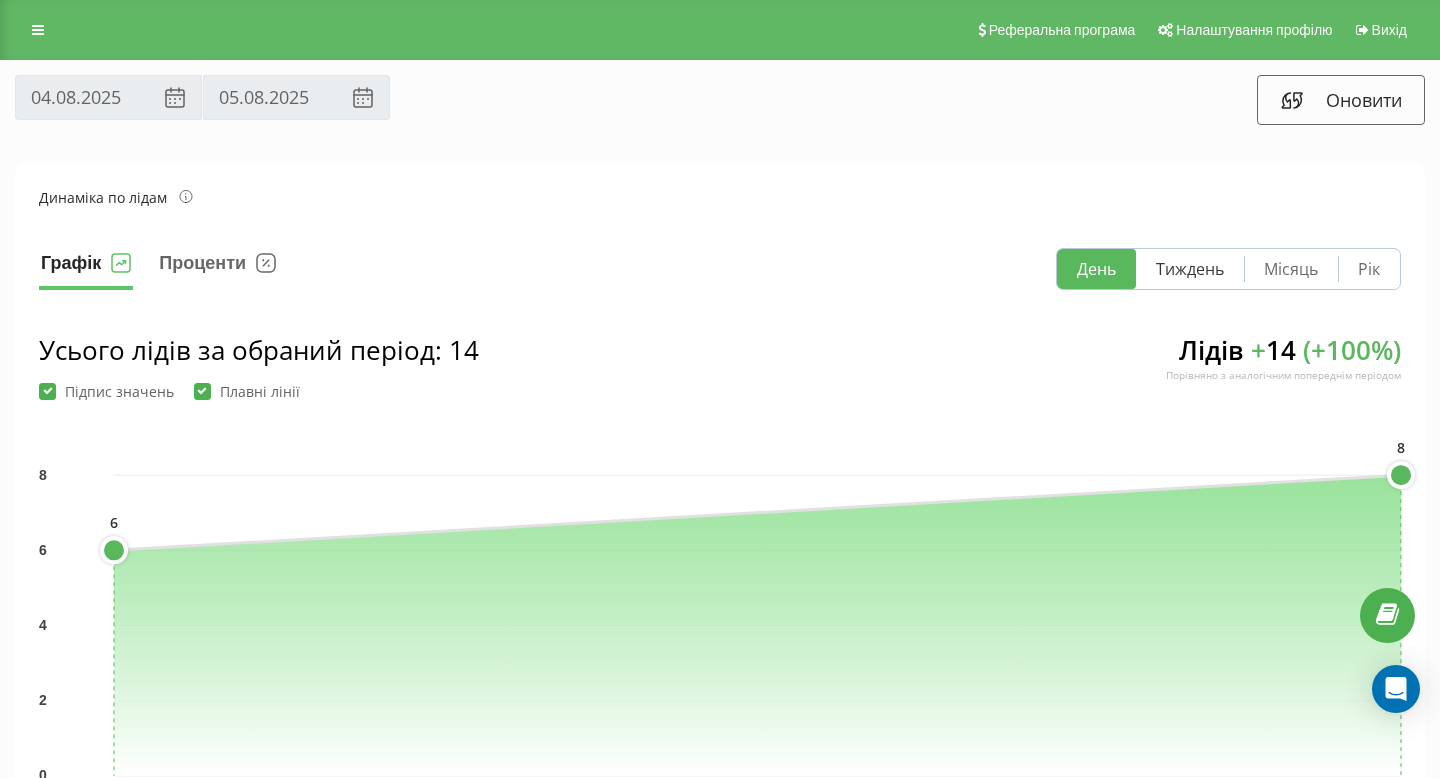 click on "Тиждень" at bounding box center [1190, 269] 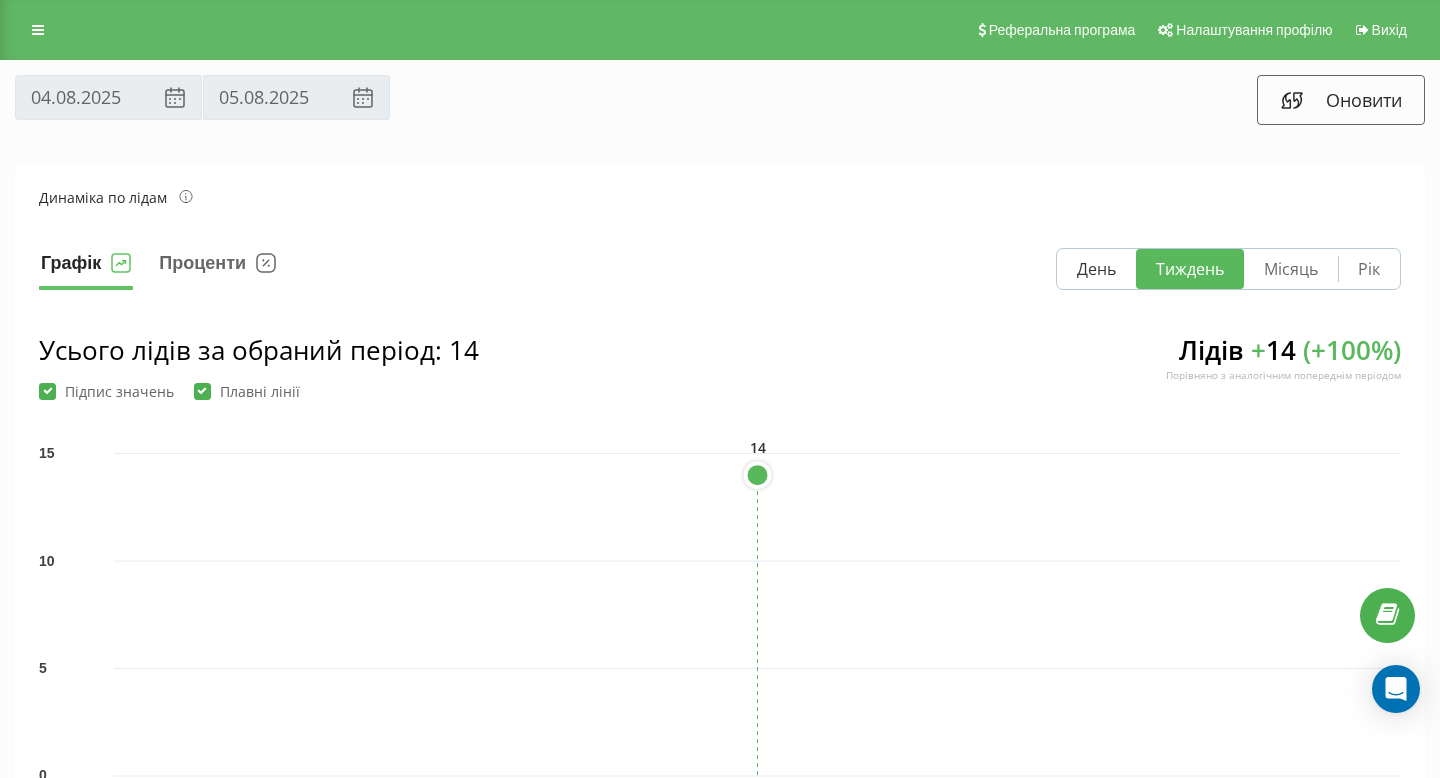 click on "День" at bounding box center (1096, 269) 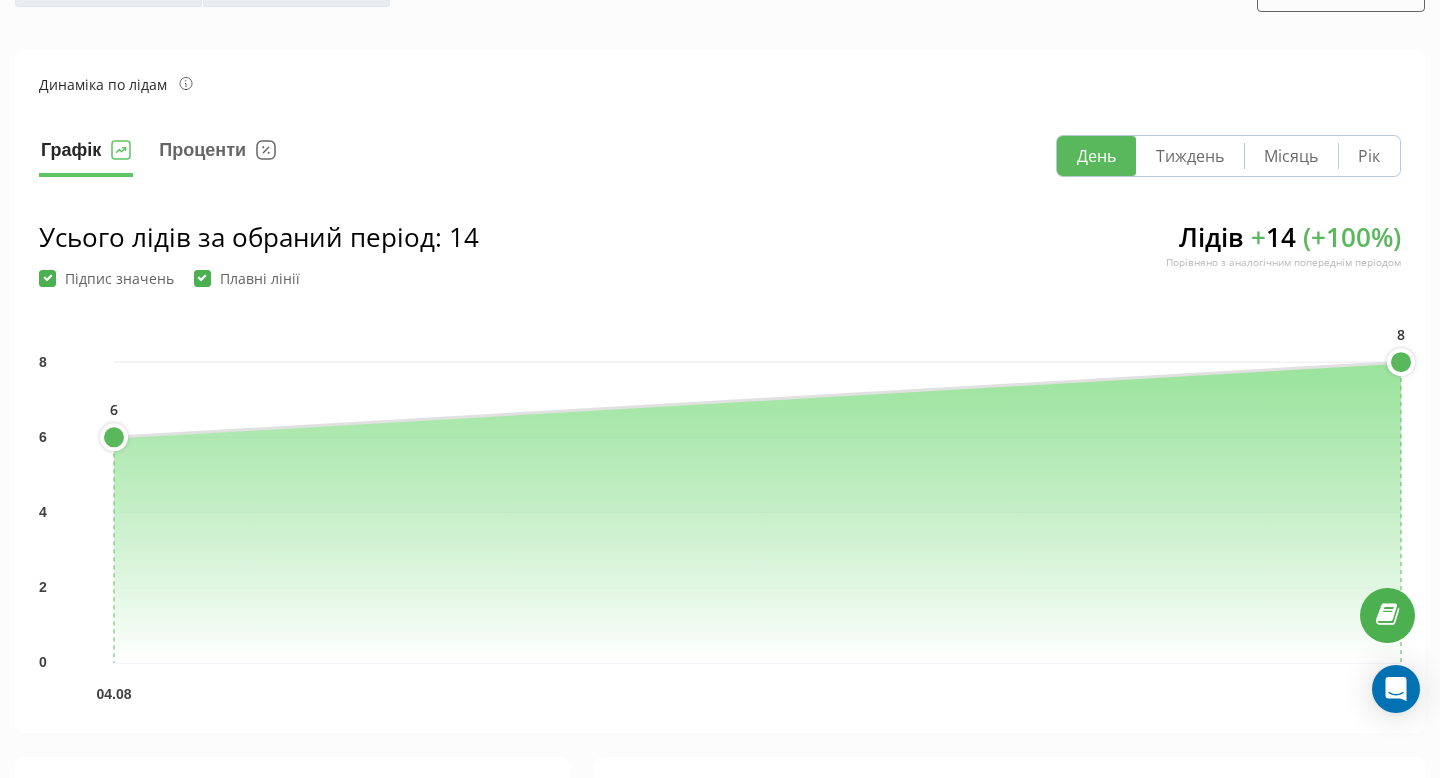 scroll, scrollTop: 0, scrollLeft: 0, axis: both 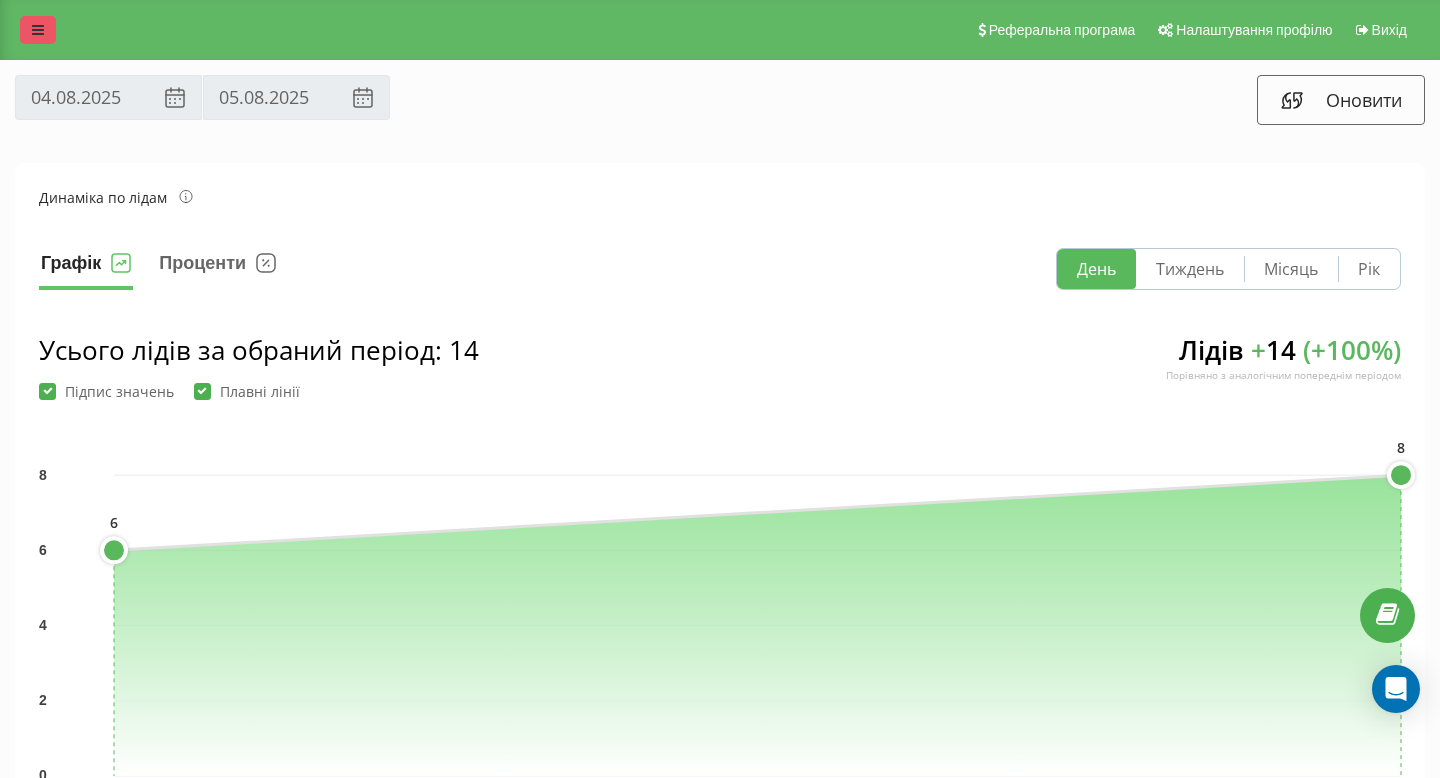 click at bounding box center [38, 30] 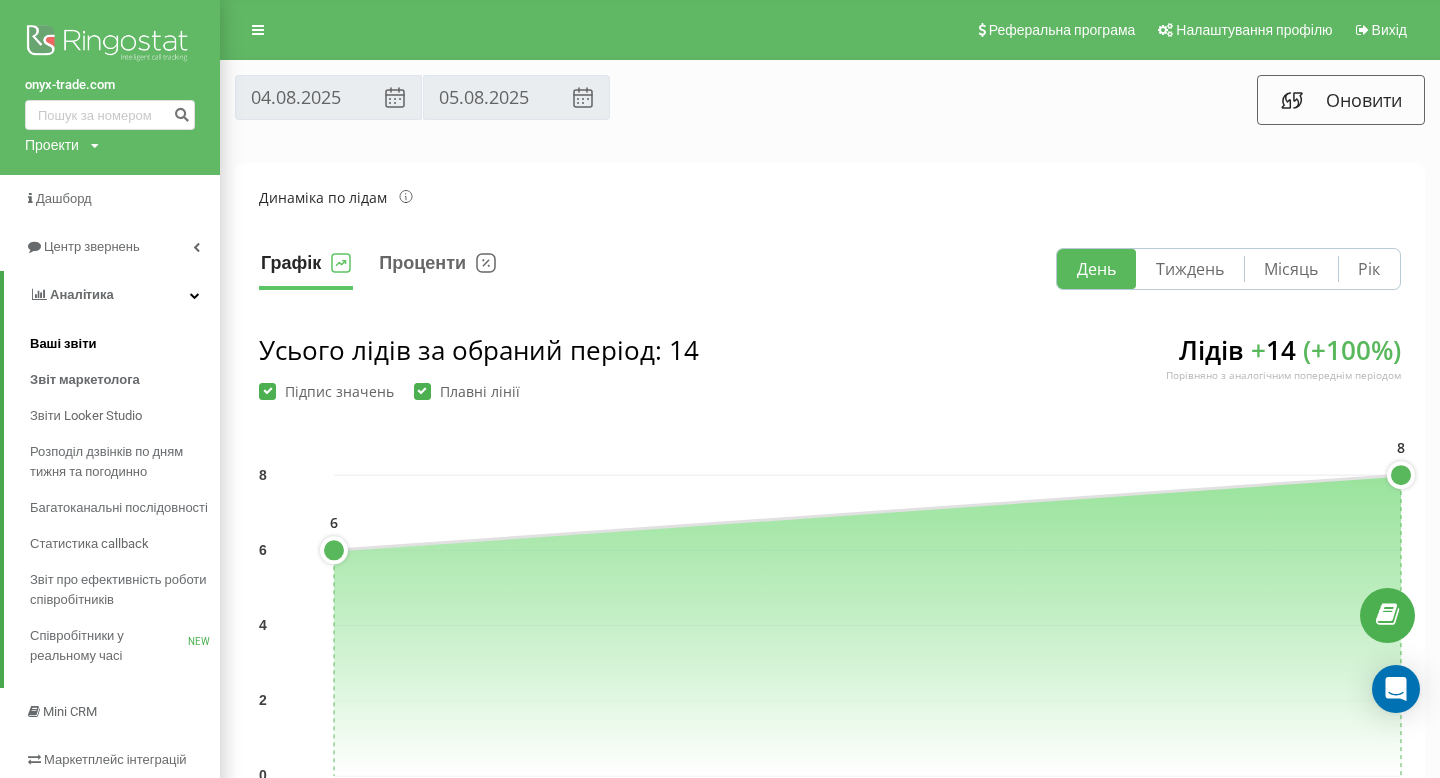 click on "Ваші звіти" at bounding box center [125, 344] 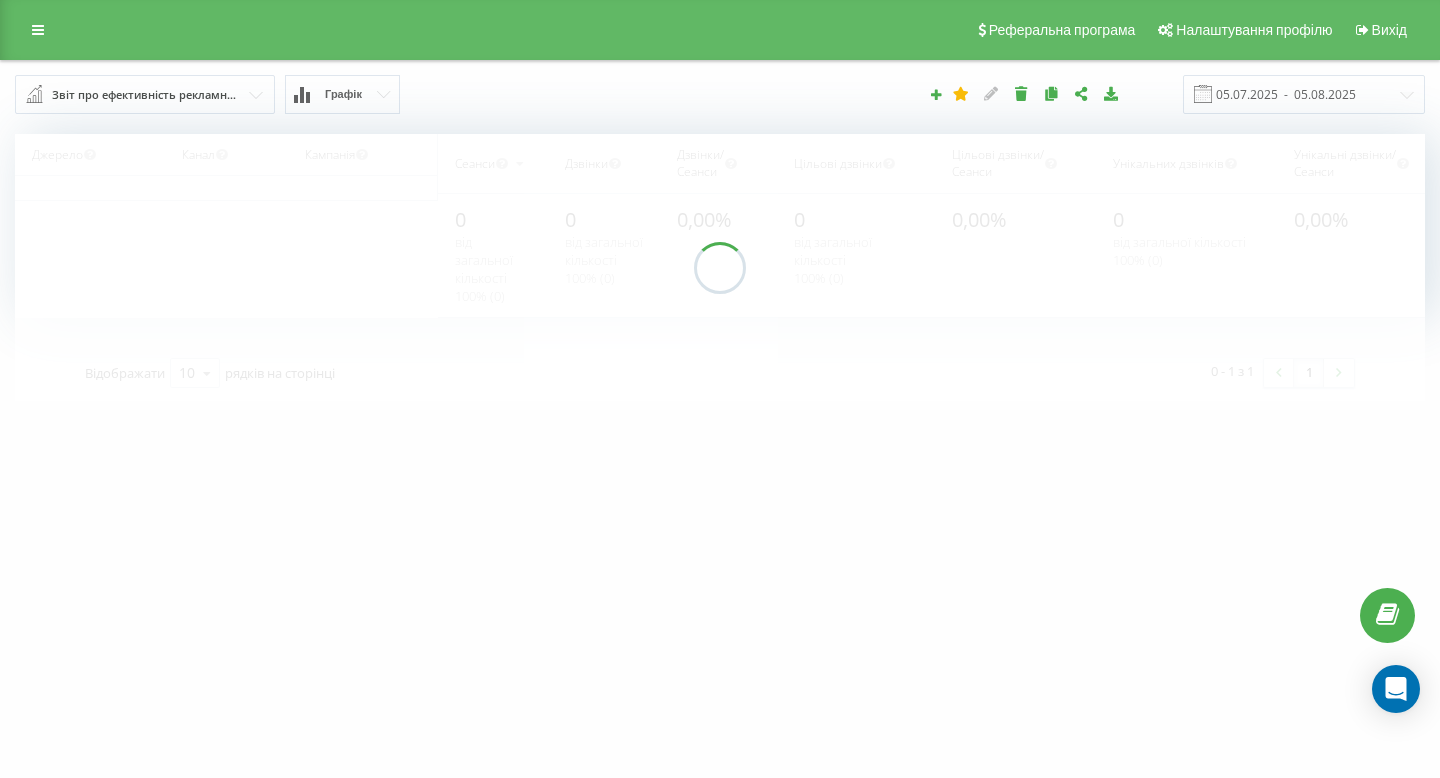 scroll, scrollTop: 0, scrollLeft: 0, axis: both 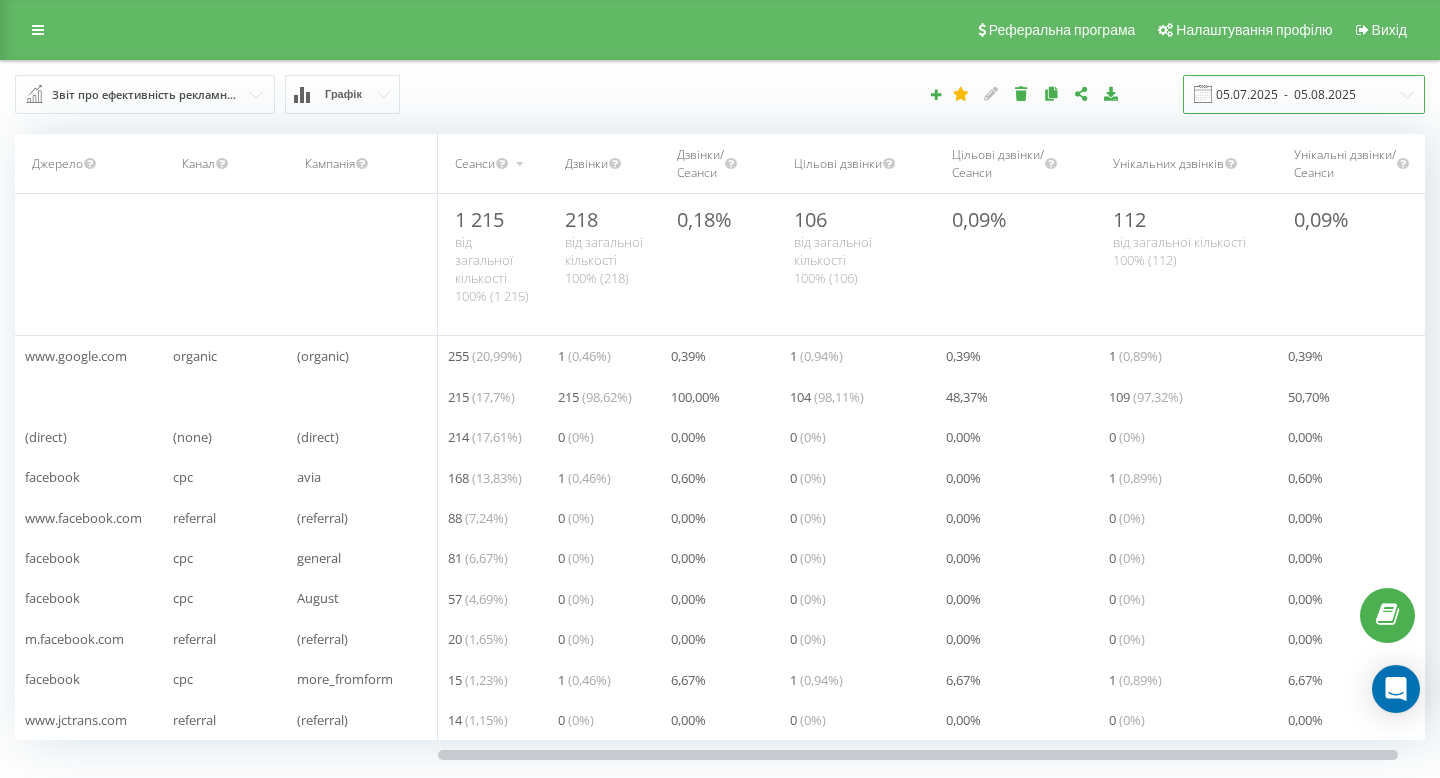 click on "05.07.2025  -  05.08.2025" at bounding box center [1304, 94] 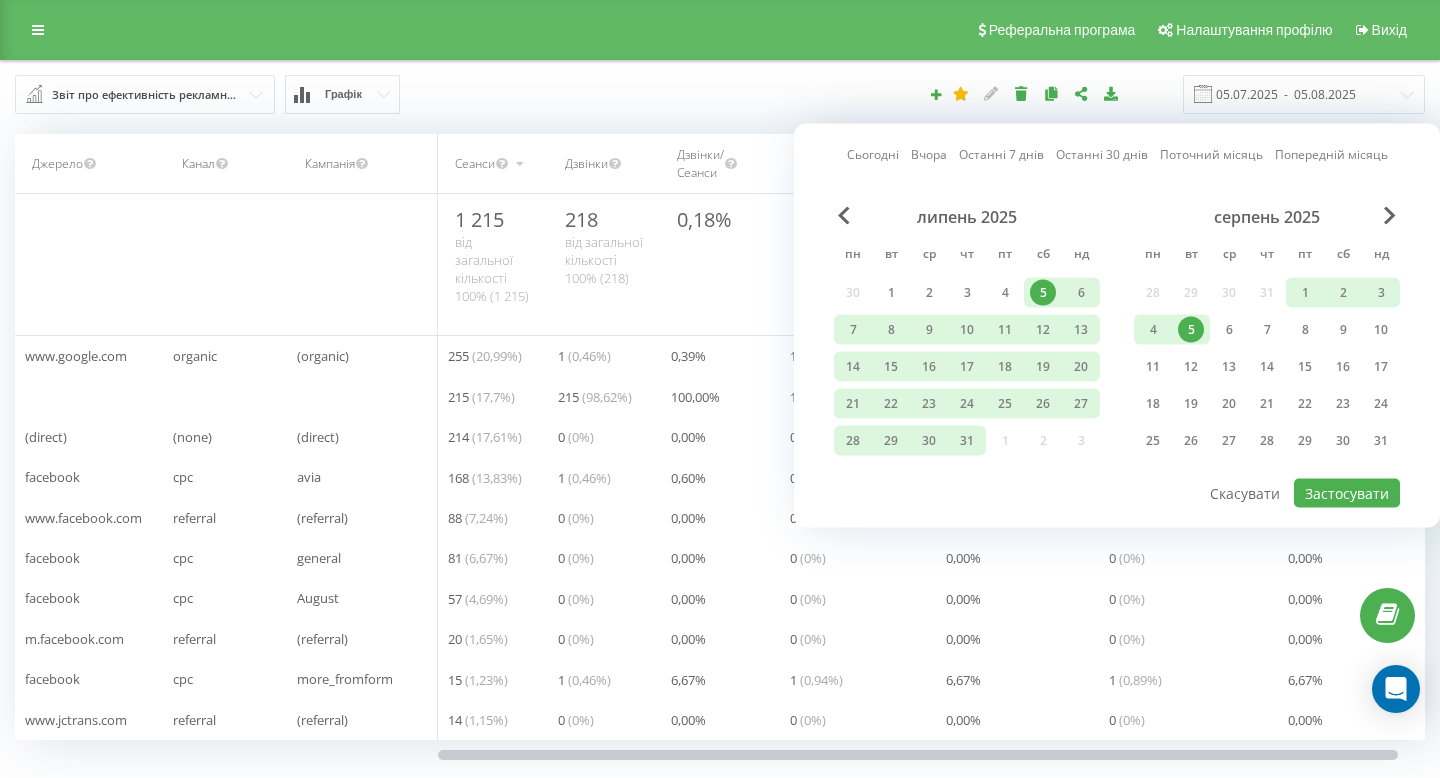 click on "5" at bounding box center (1191, 330) 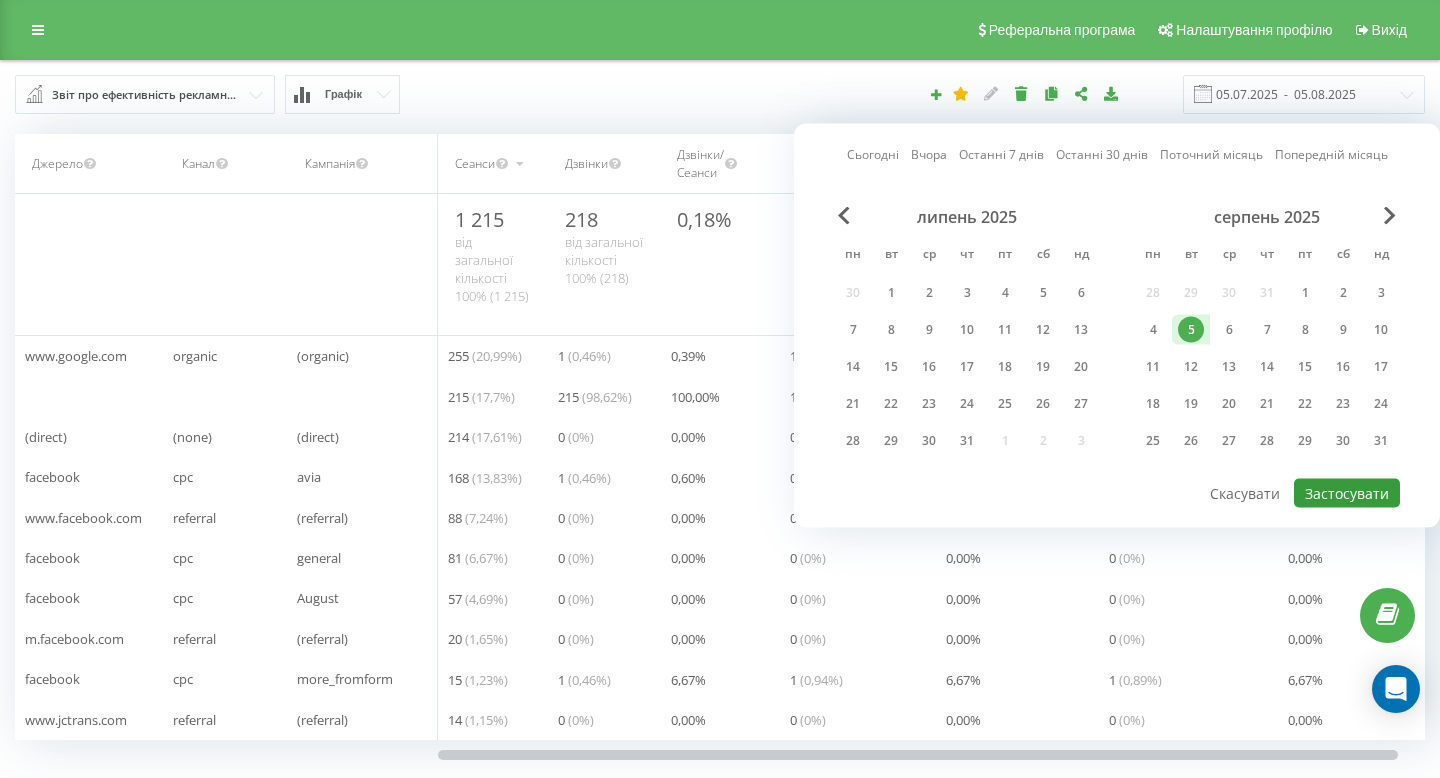 click on "Застосувати" at bounding box center (1347, 493) 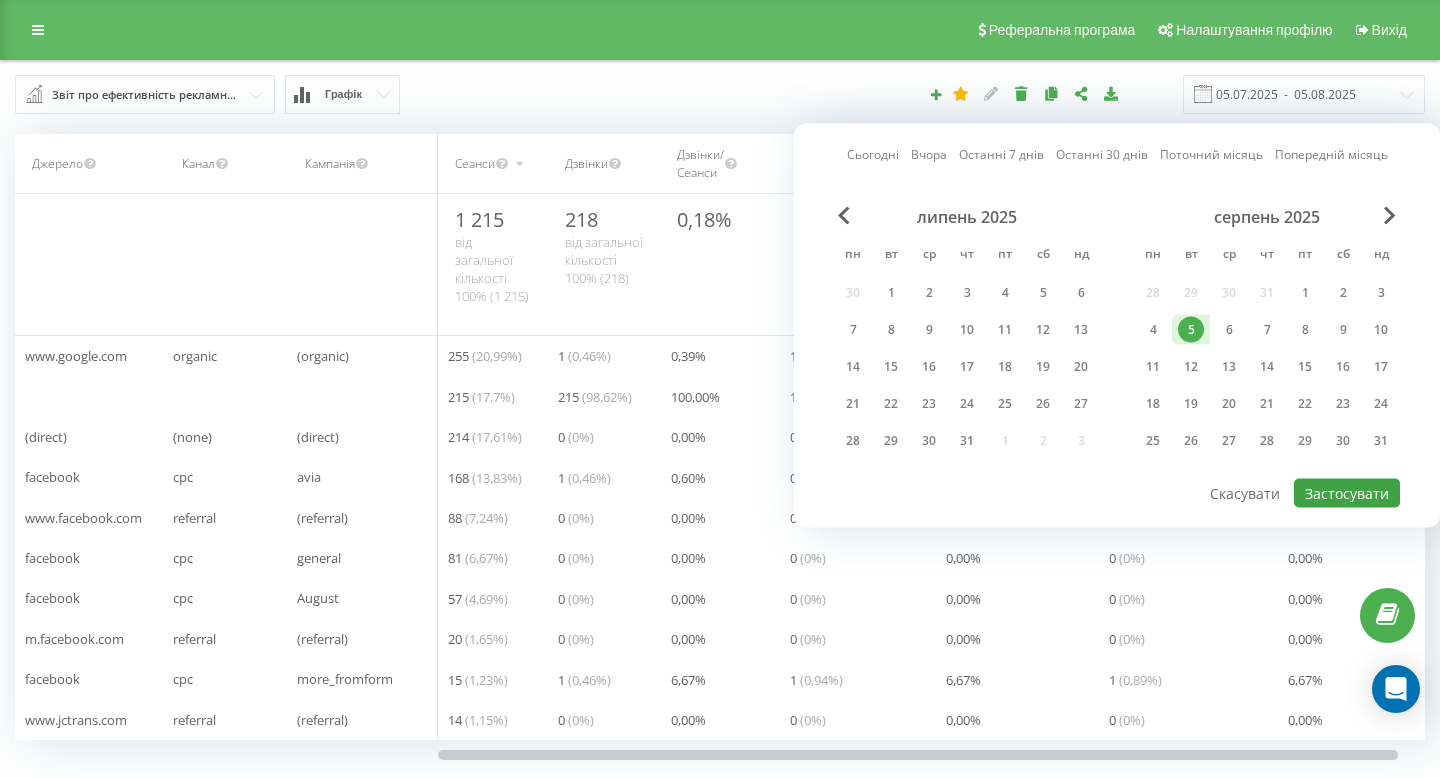 type on "05.08.2025  -  05.08.2025" 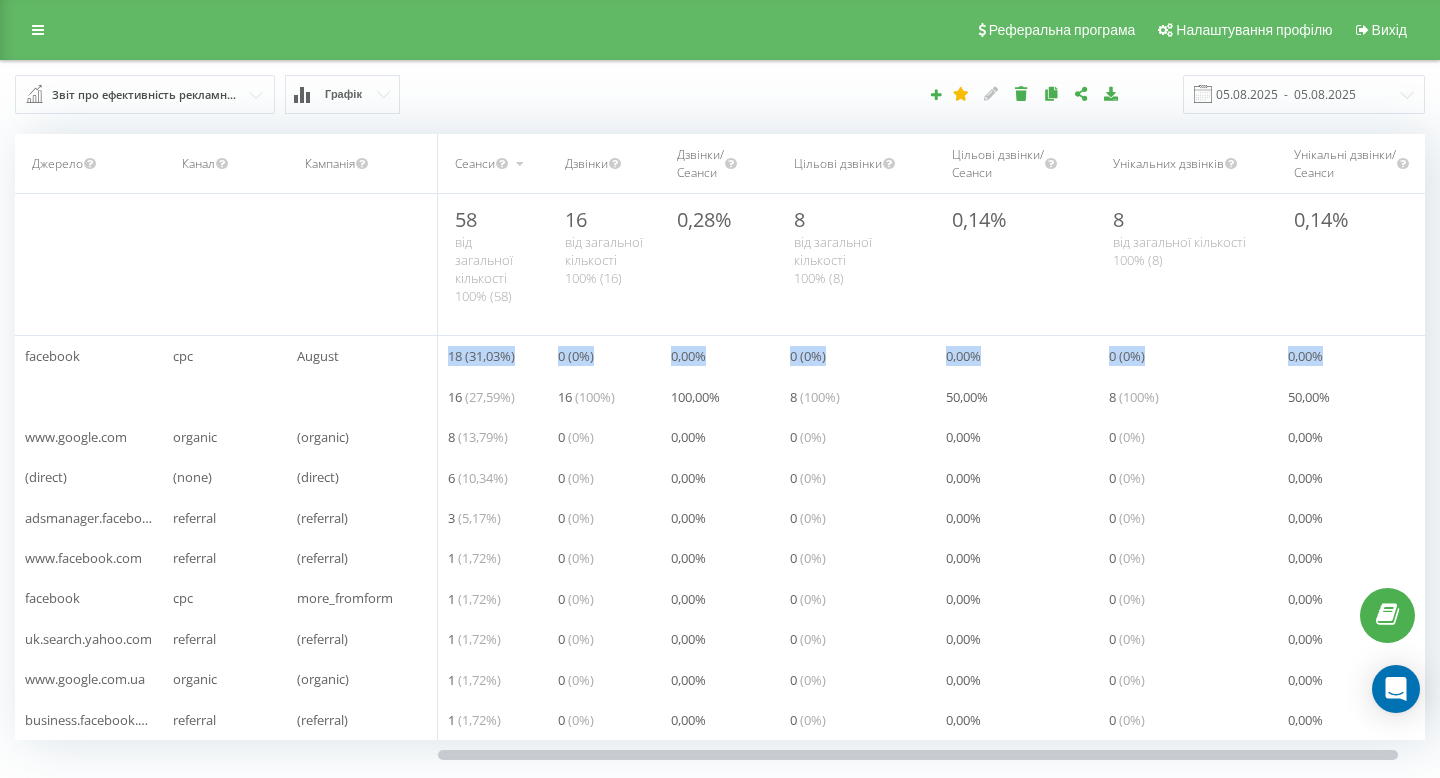 drag, startPoint x: 450, startPoint y: 356, endPoint x: 1383, endPoint y: 369, distance: 933.0906 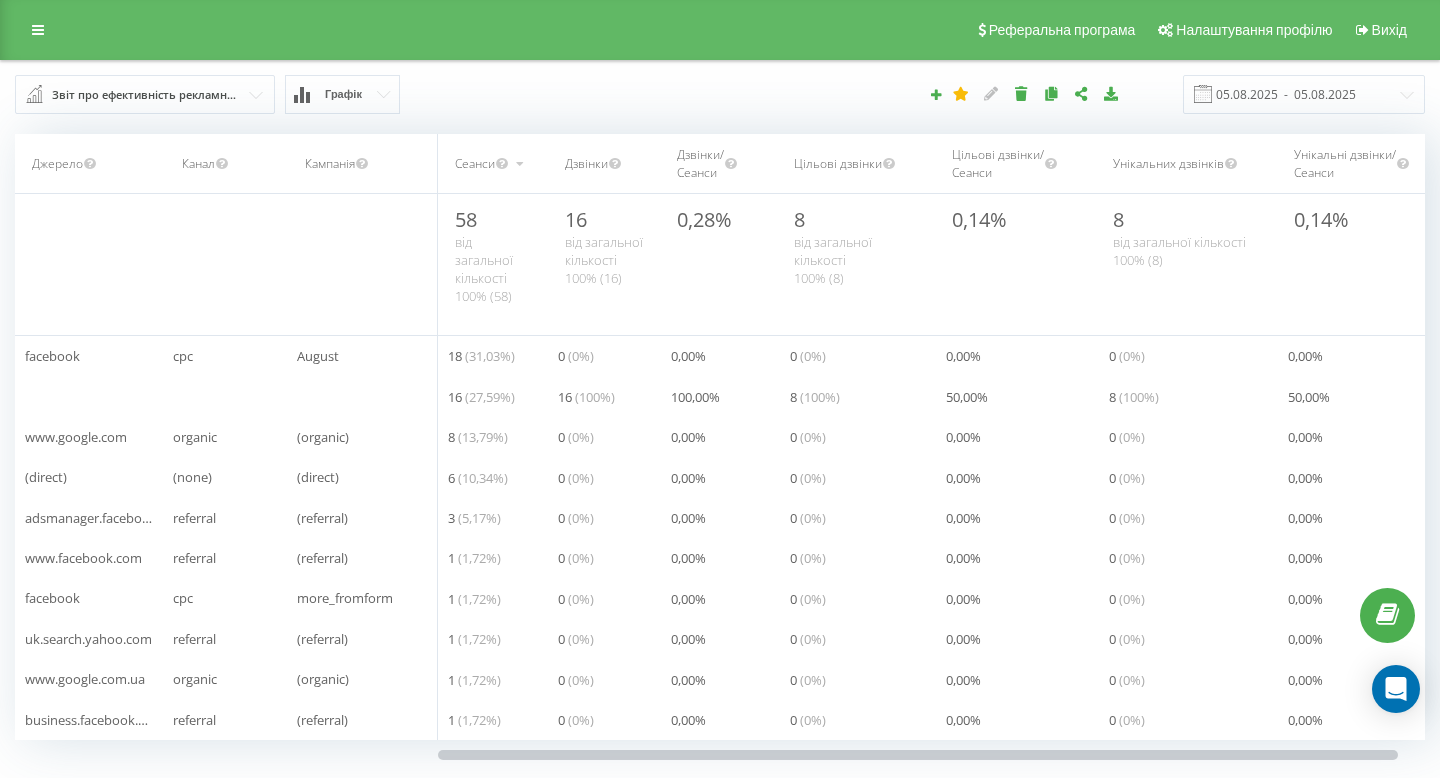 click at bounding box center [146, 94] 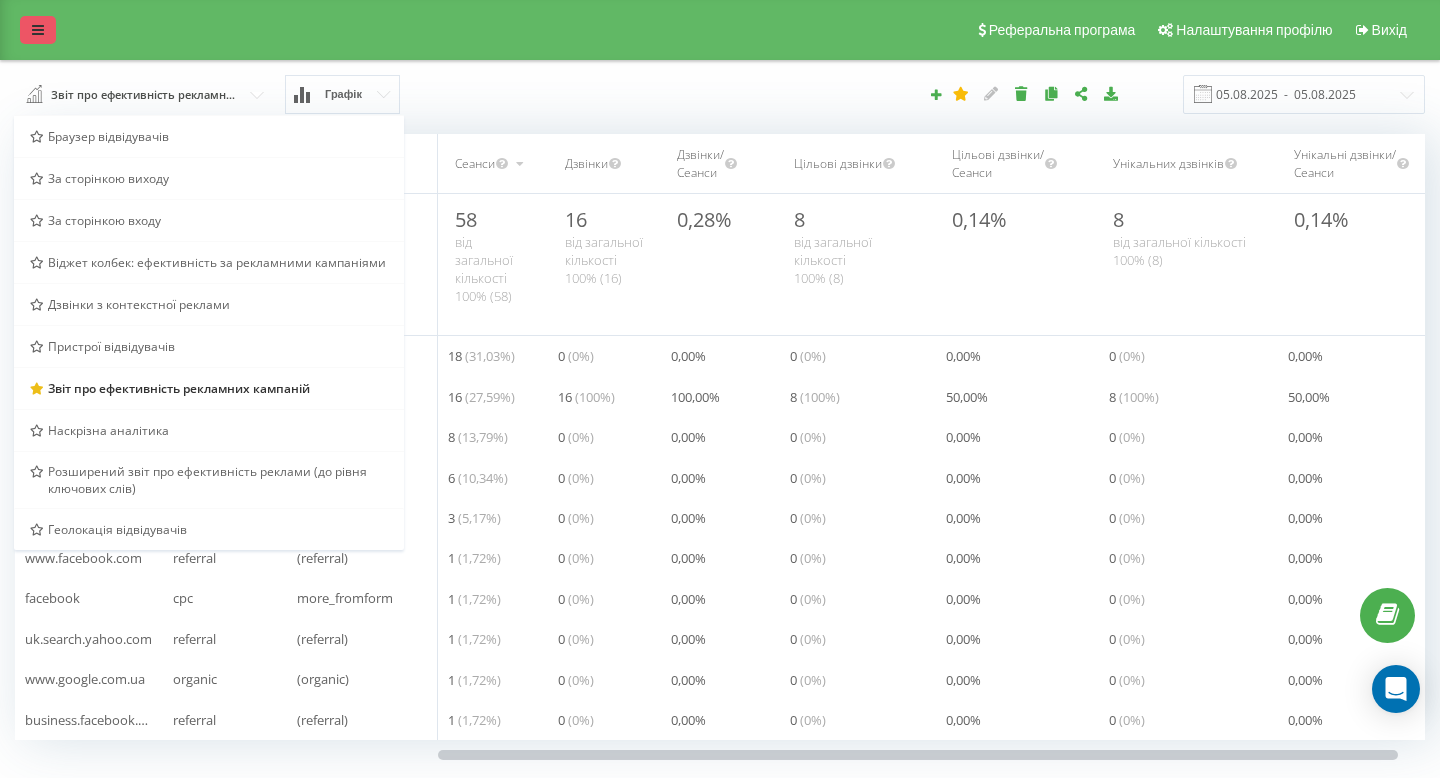 click at bounding box center (38, 30) 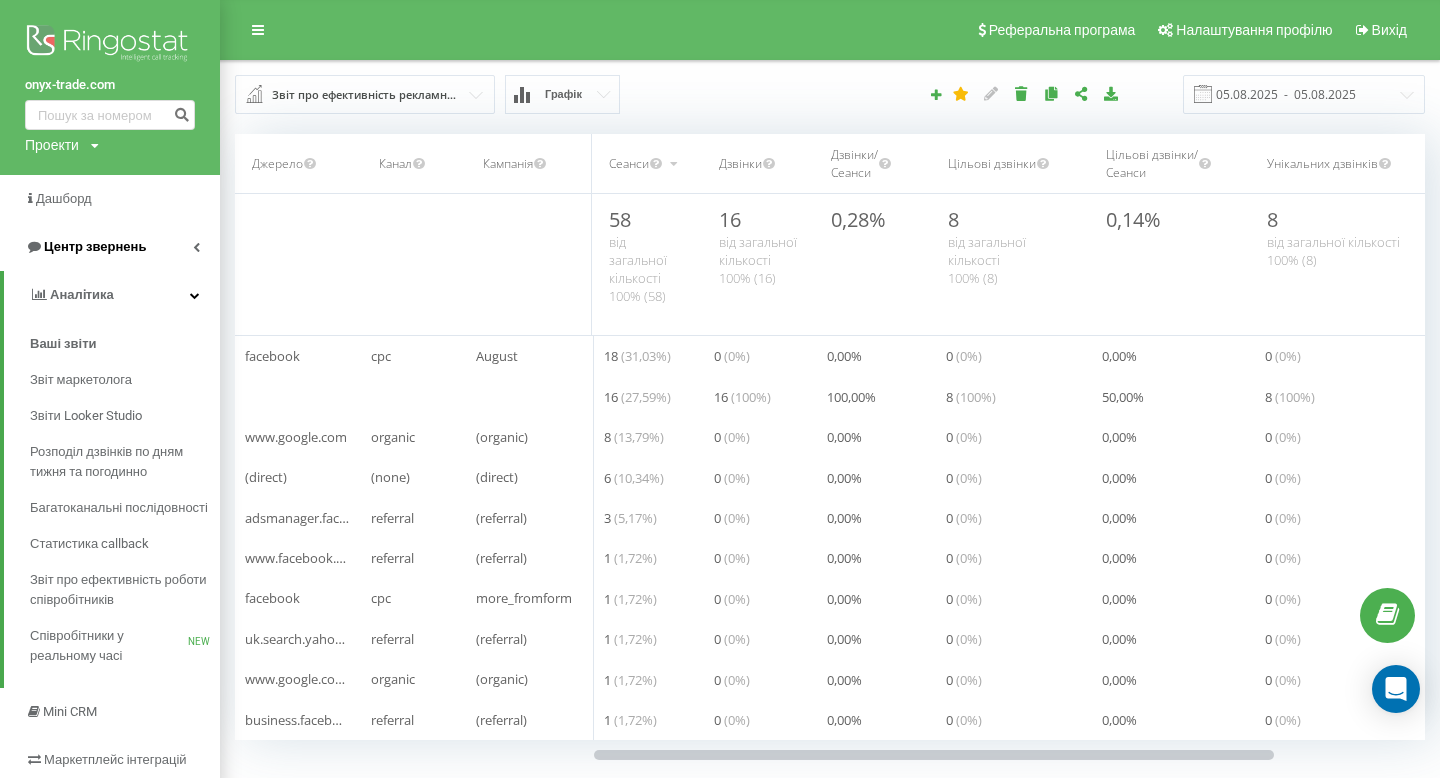 click on "Центр звернень" at bounding box center (95, 246) 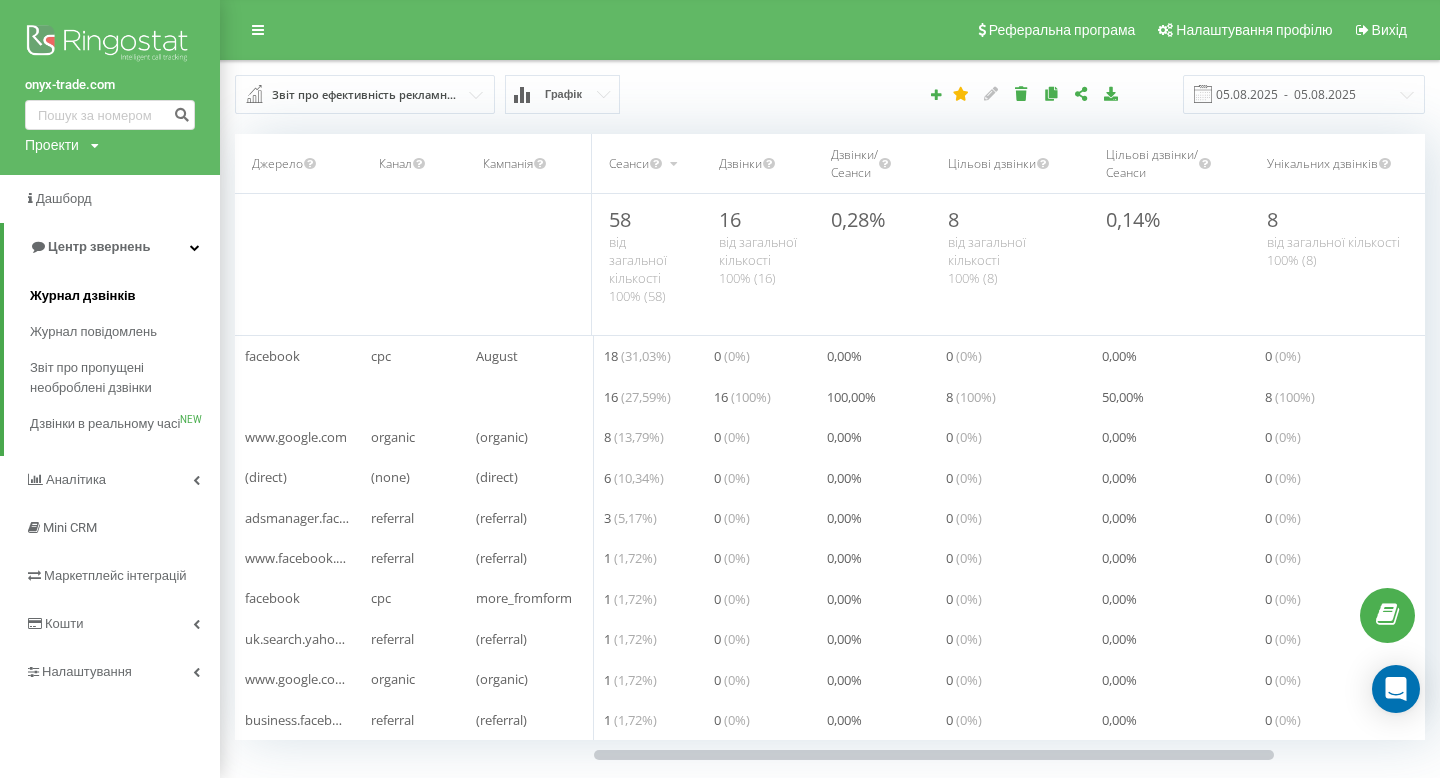 click on "Журнал дзвінків" at bounding box center [83, 296] 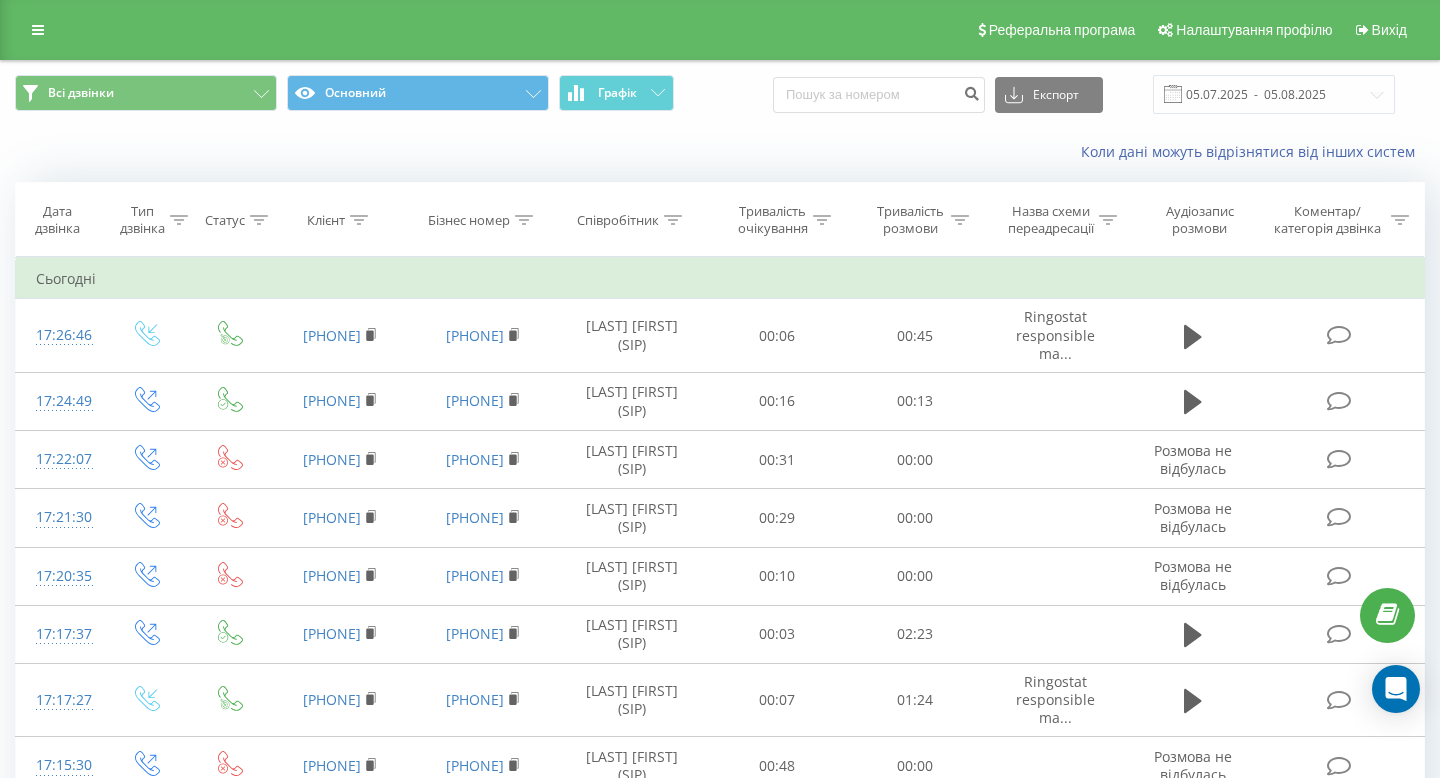 scroll, scrollTop: 0, scrollLeft: 0, axis: both 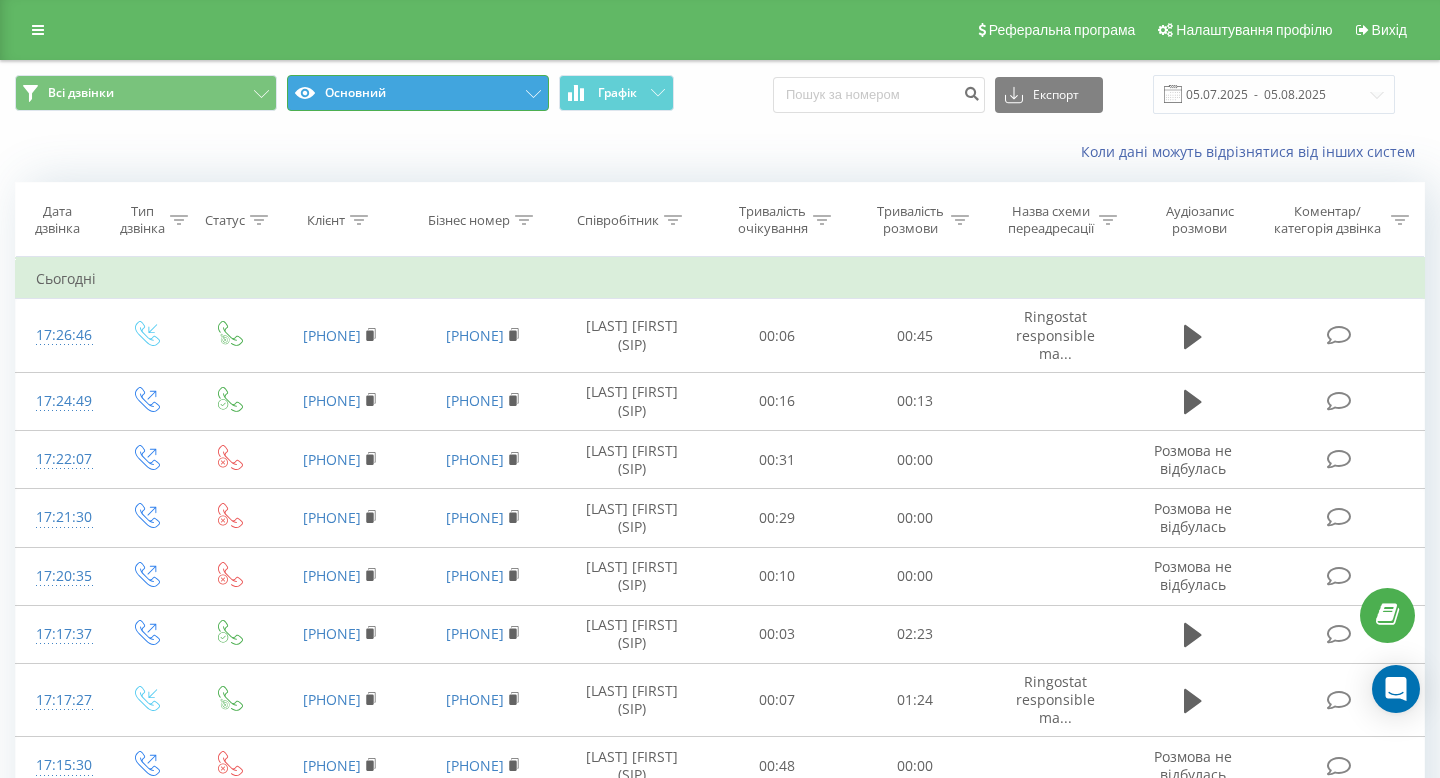 click on "Основний" at bounding box center (418, 93) 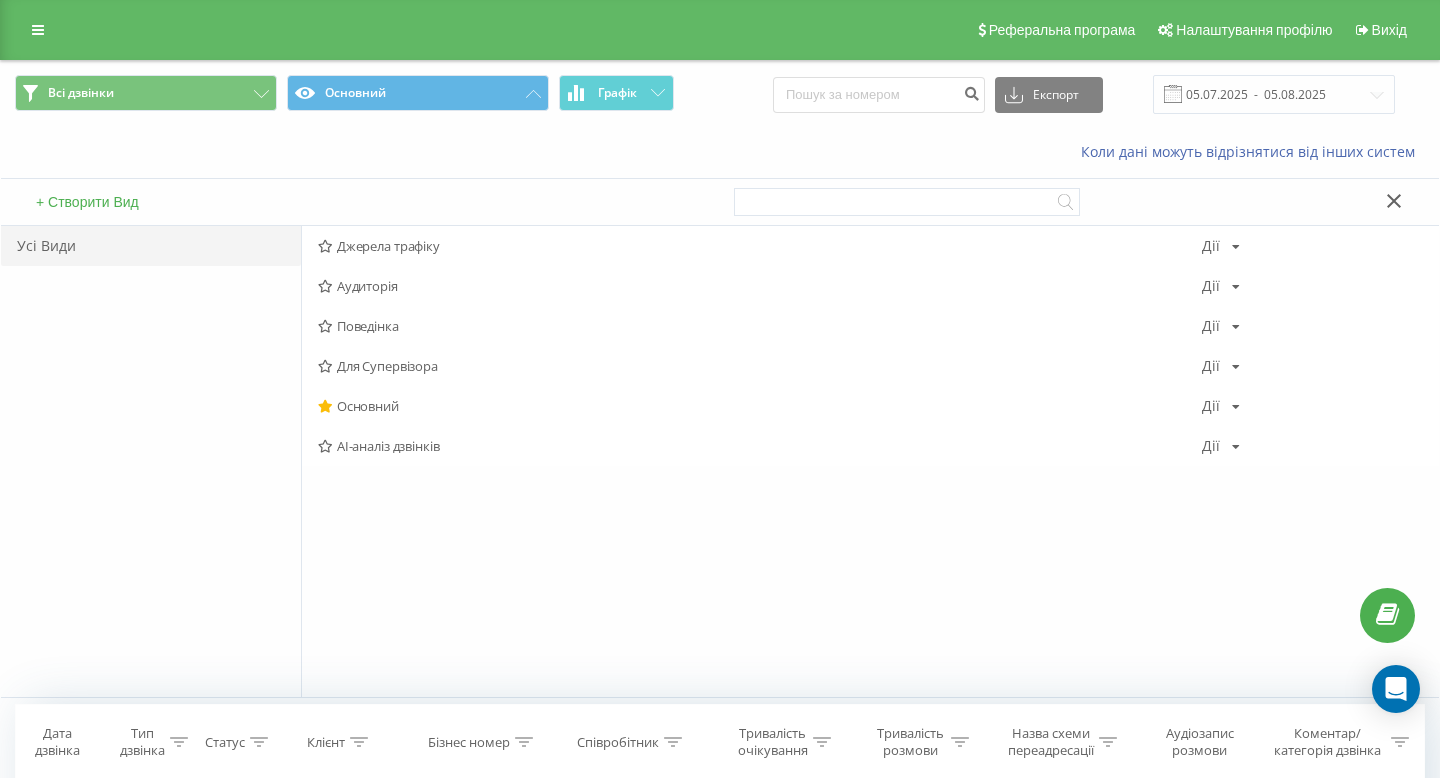click on "Джерела трафіку" at bounding box center [760, 246] 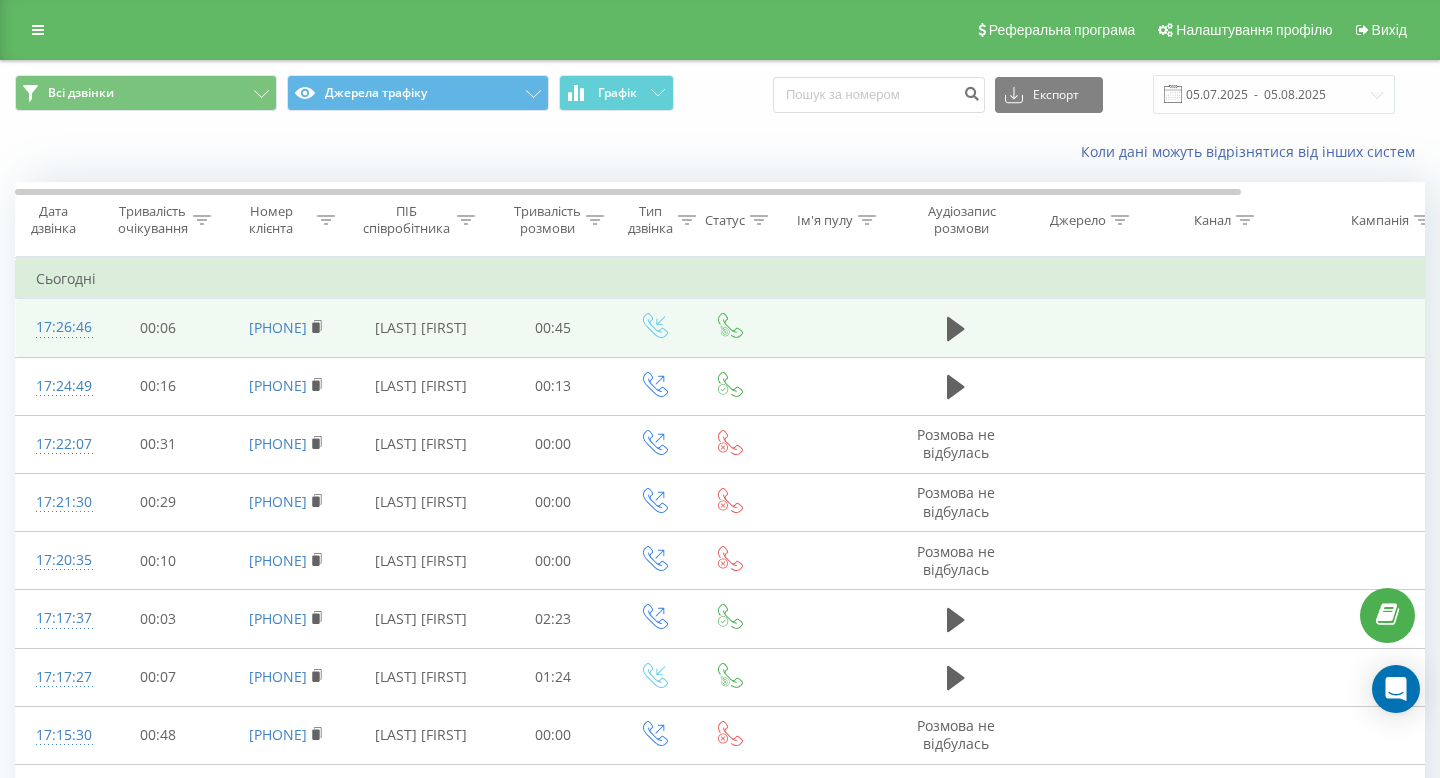 scroll, scrollTop: 486, scrollLeft: 0, axis: vertical 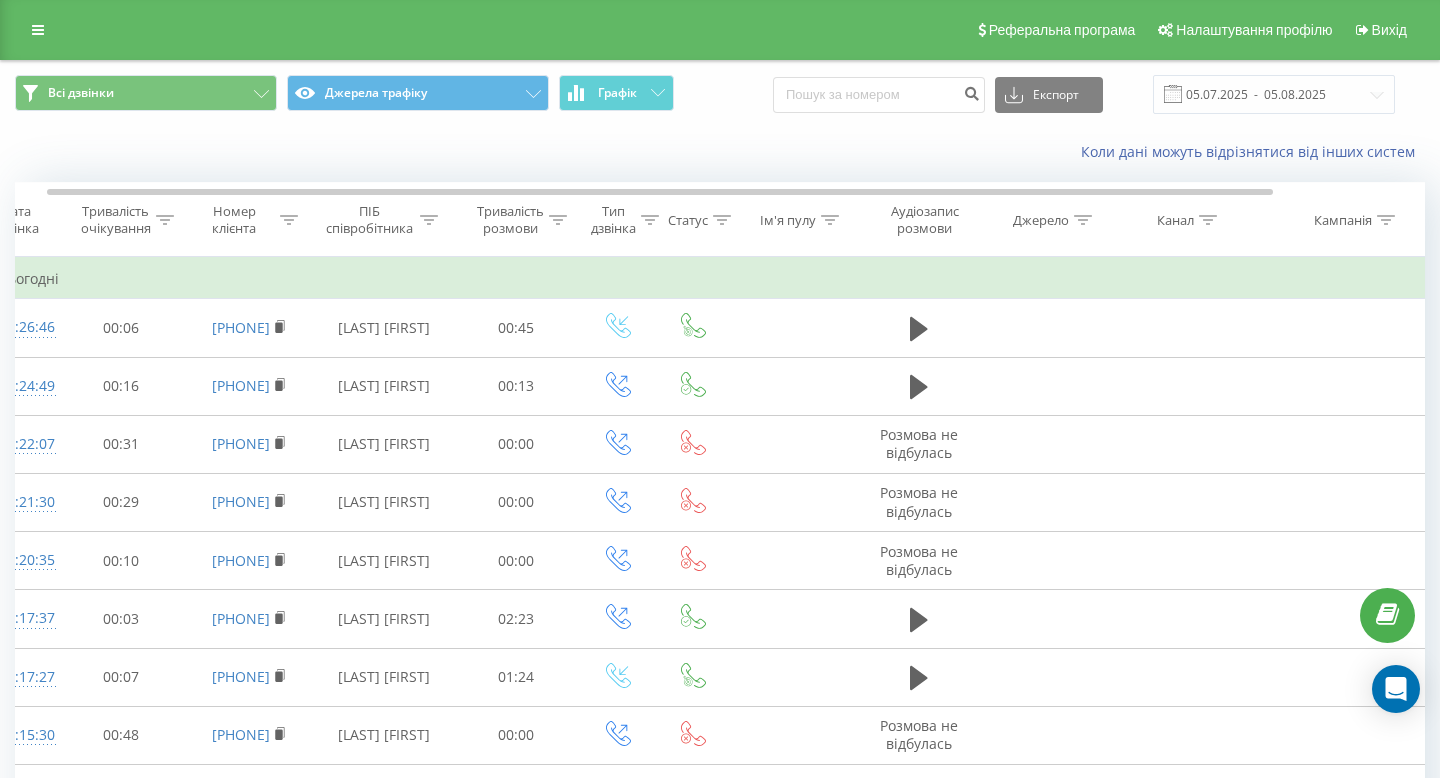 click 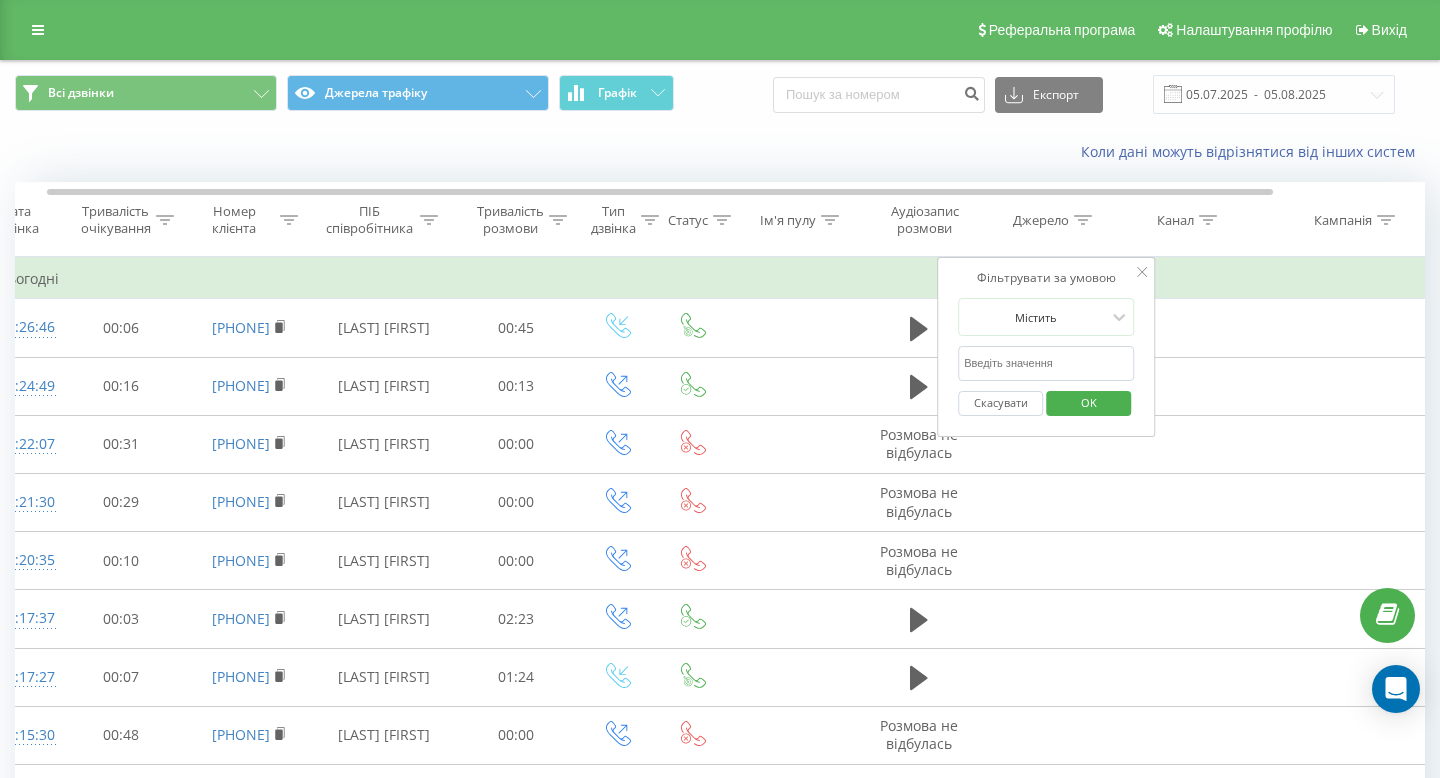 click at bounding box center (1046, 363) 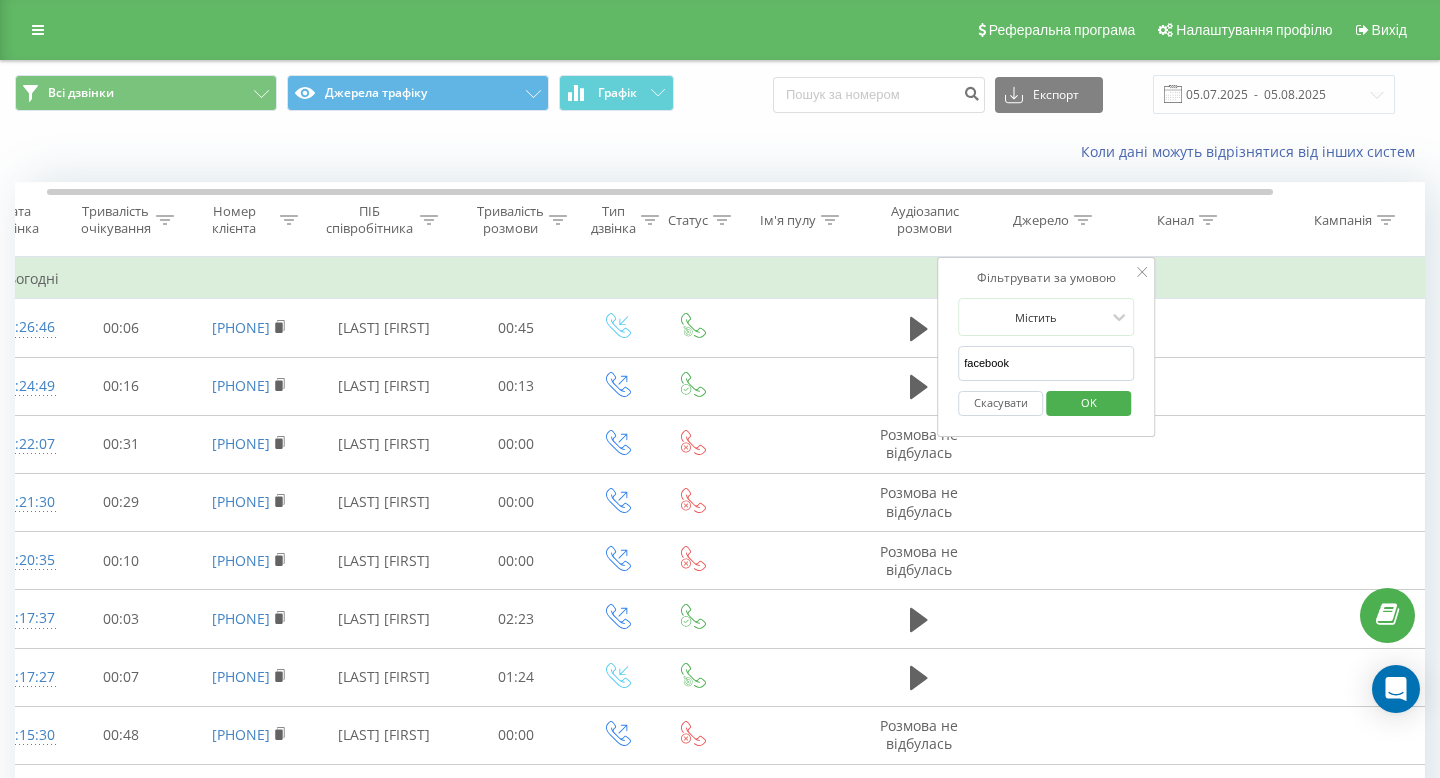 click on "OK" at bounding box center (1089, 402) 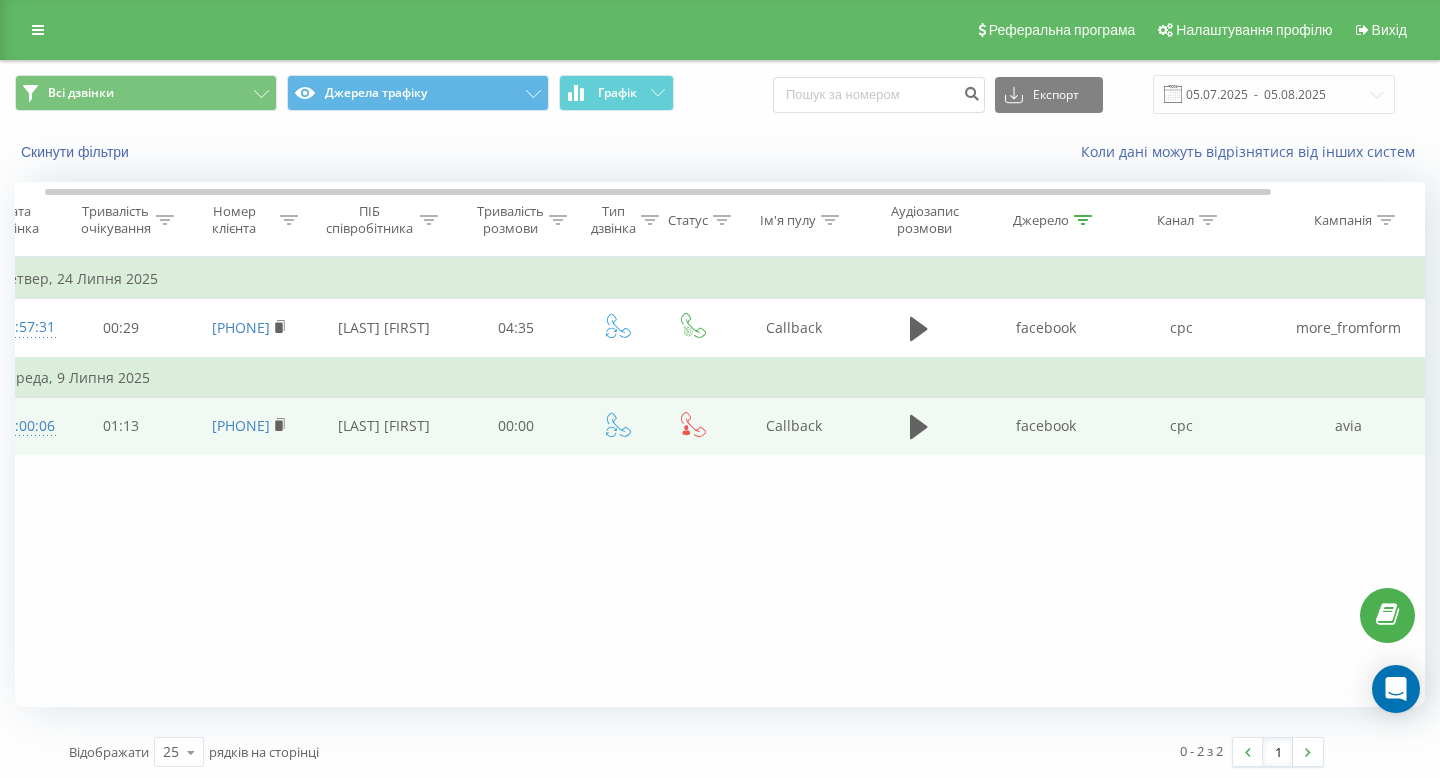 scroll, scrollTop: 0, scrollLeft: 0, axis: both 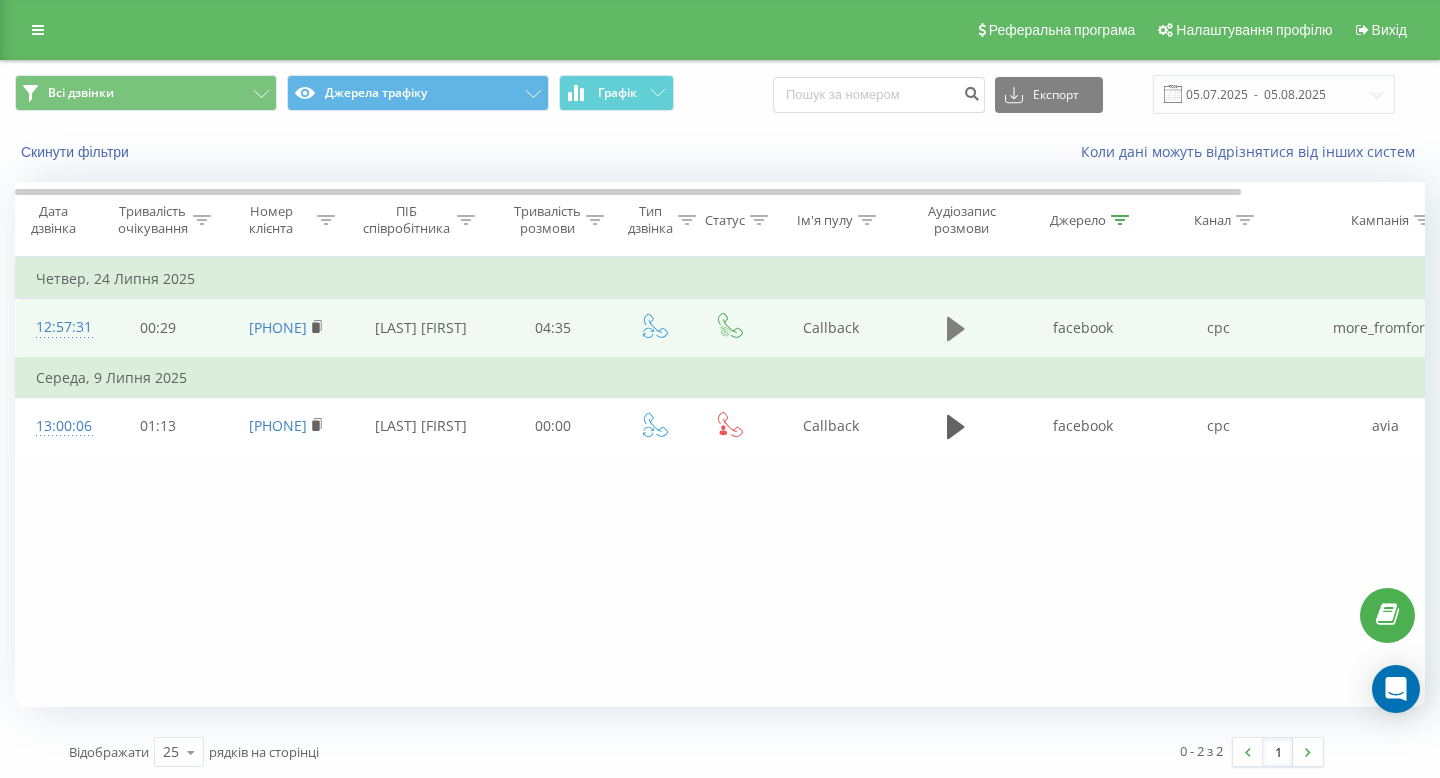 click 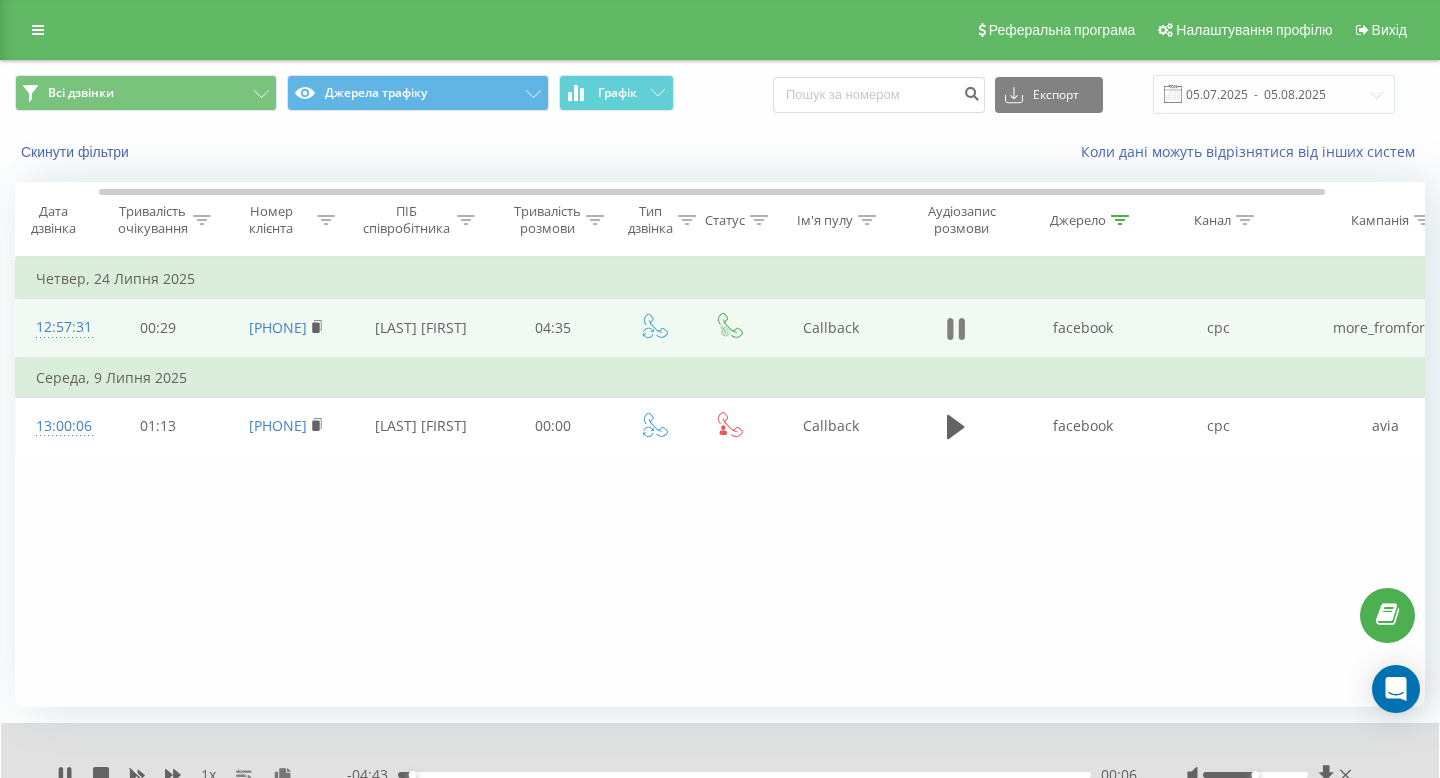 scroll, scrollTop: 0, scrollLeft: 111, axis: horizontal 